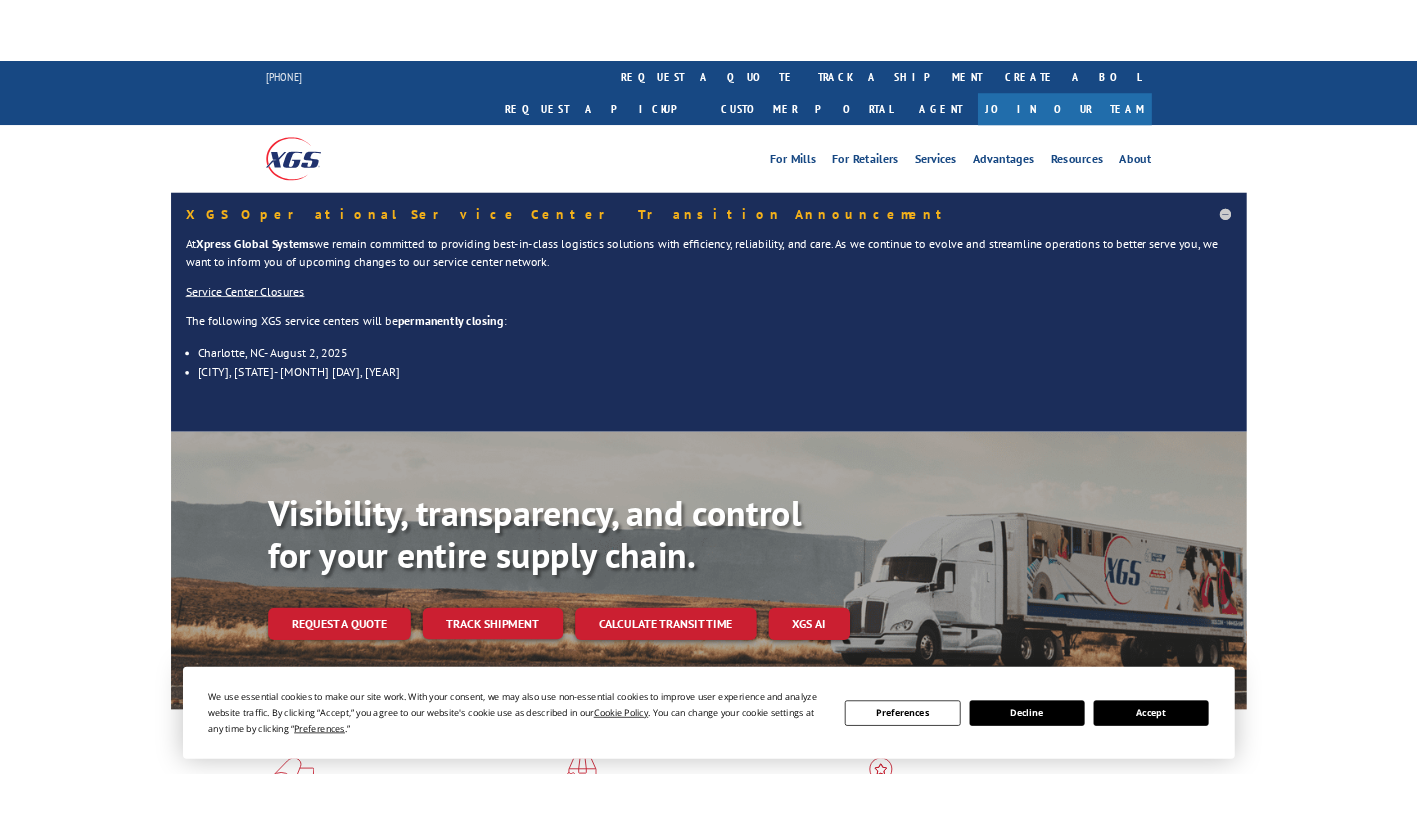 scroll, scrollTop: 0, scrollLeft: 0, axis: both 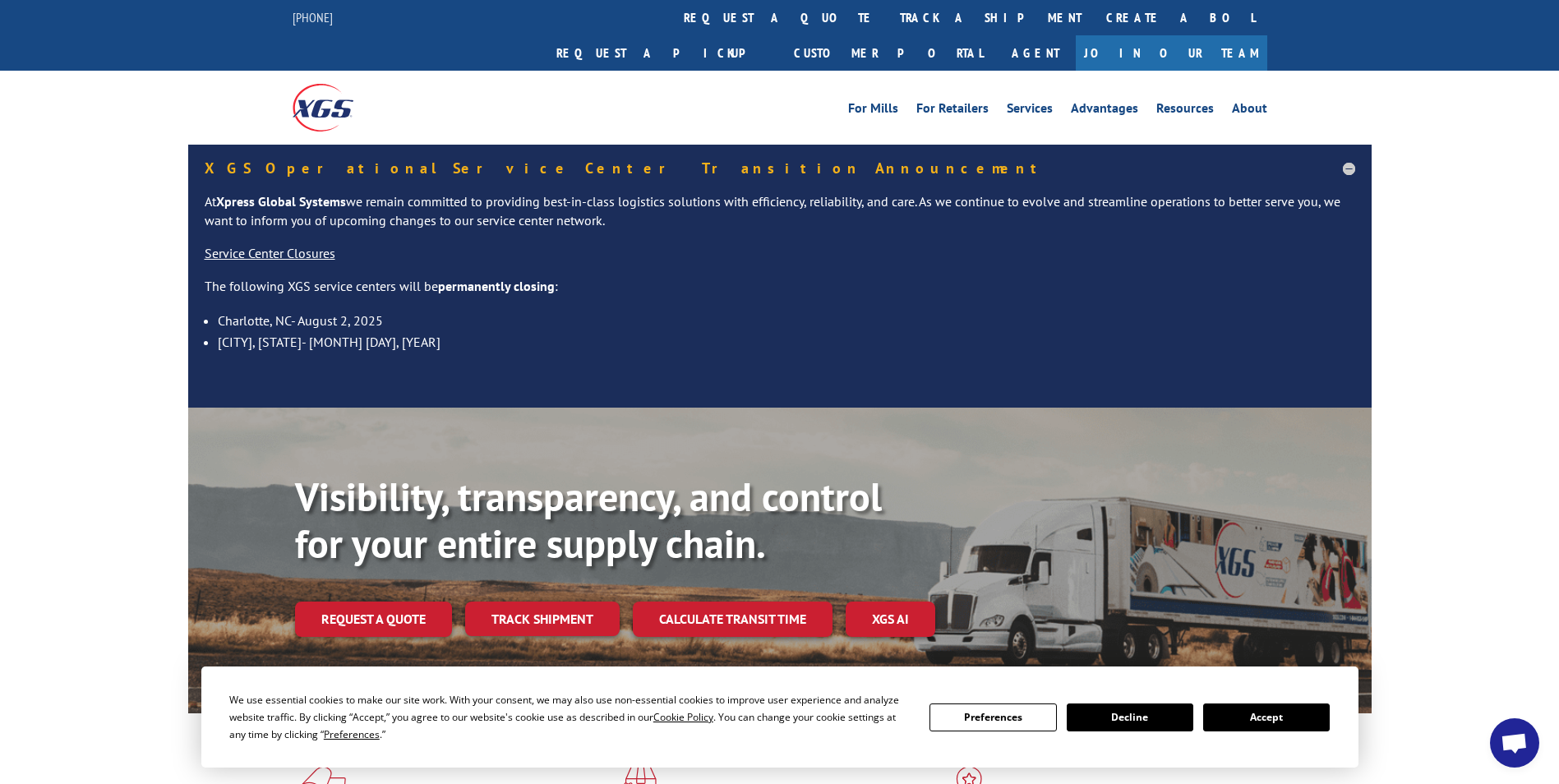 click on "Track shipment" at bounding box center (542, 619) 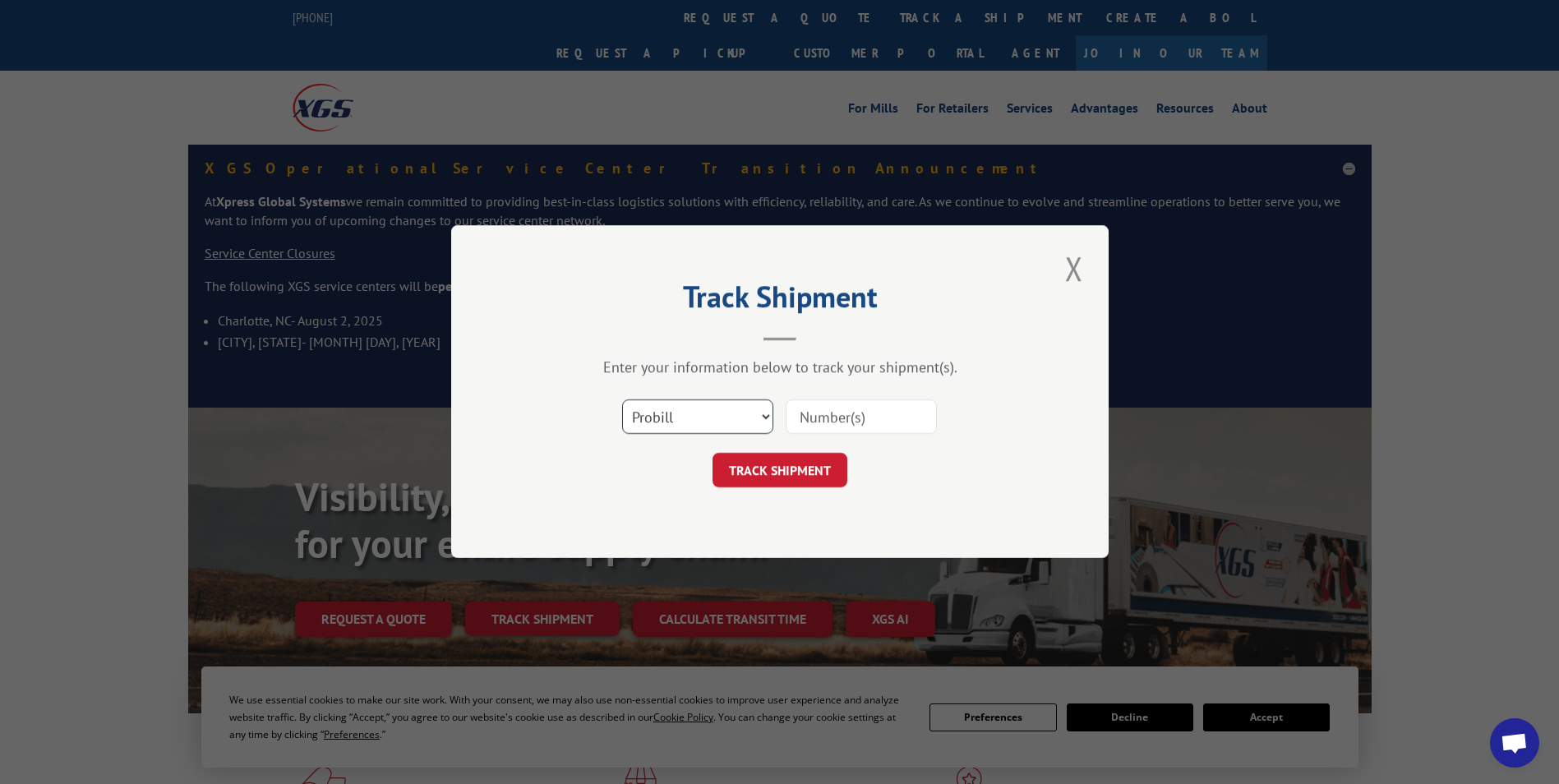click on "Select category... Probill BOL PO" at bounding box center (698, 417) 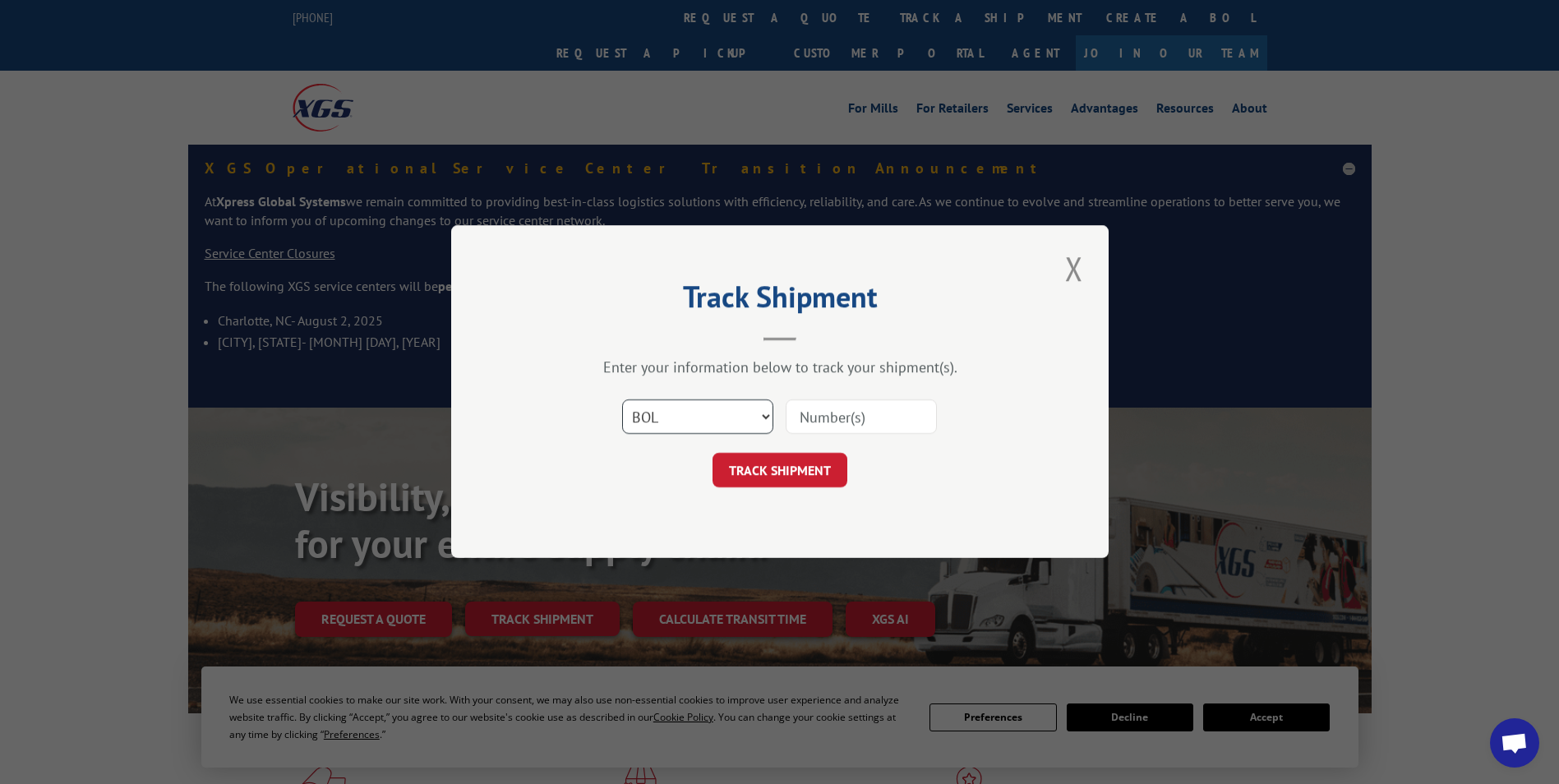 click on "Select category... Probill BOL PO" at bounding box center [698, 417] 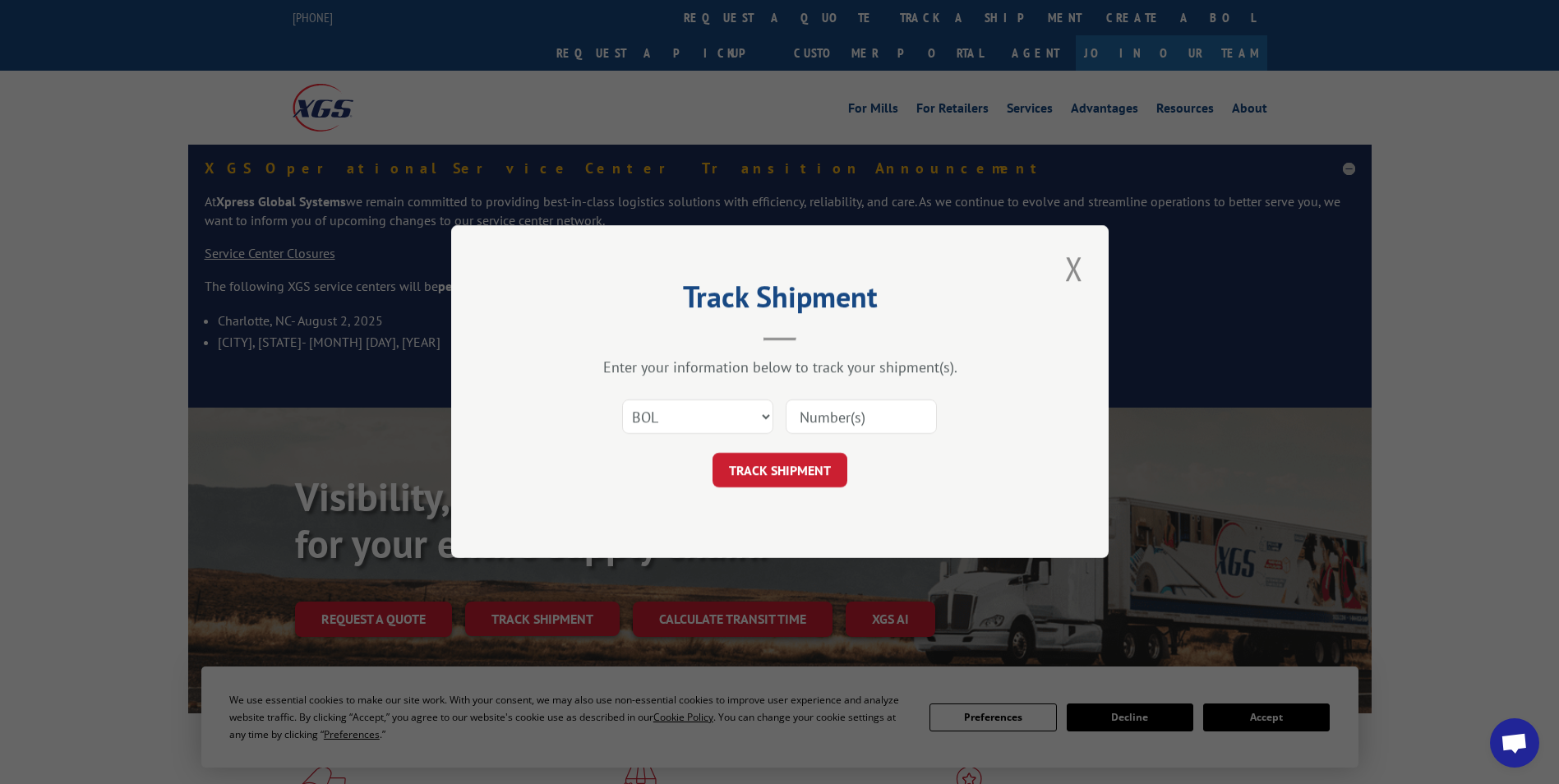 click at bounding box center [861, 417] 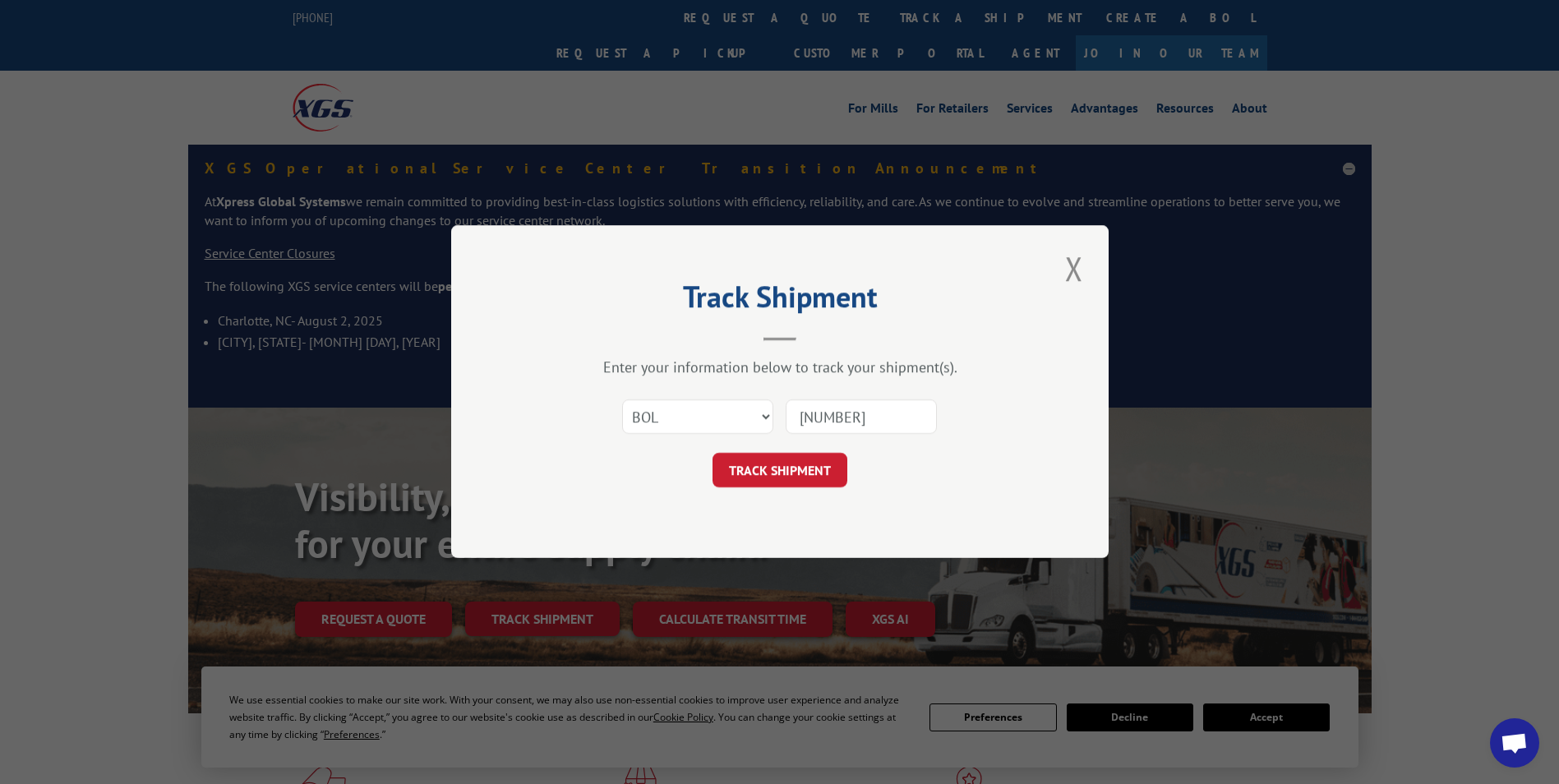 type on "[NUMBER]" 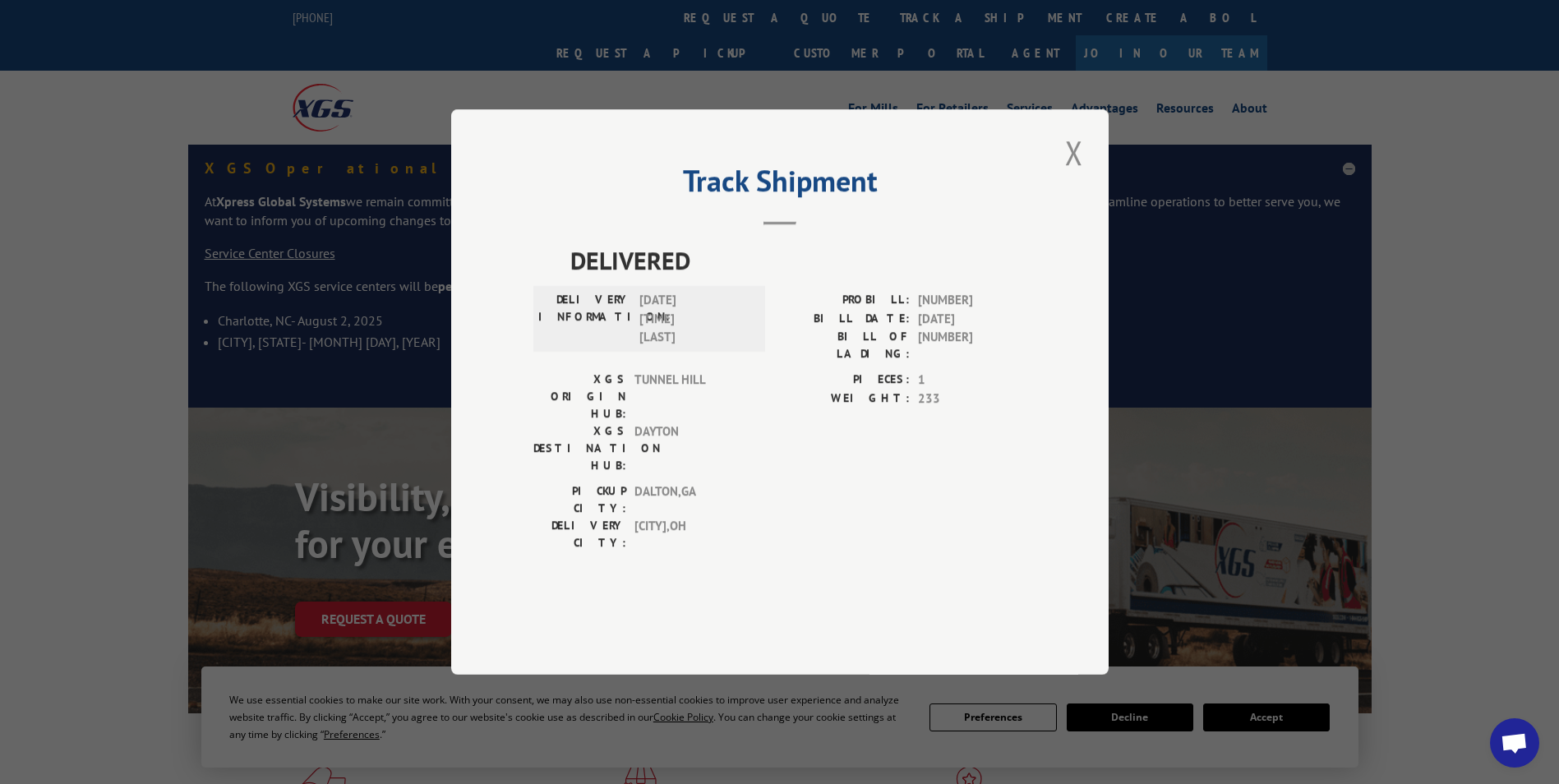 click at bounding box center [1074, 152] 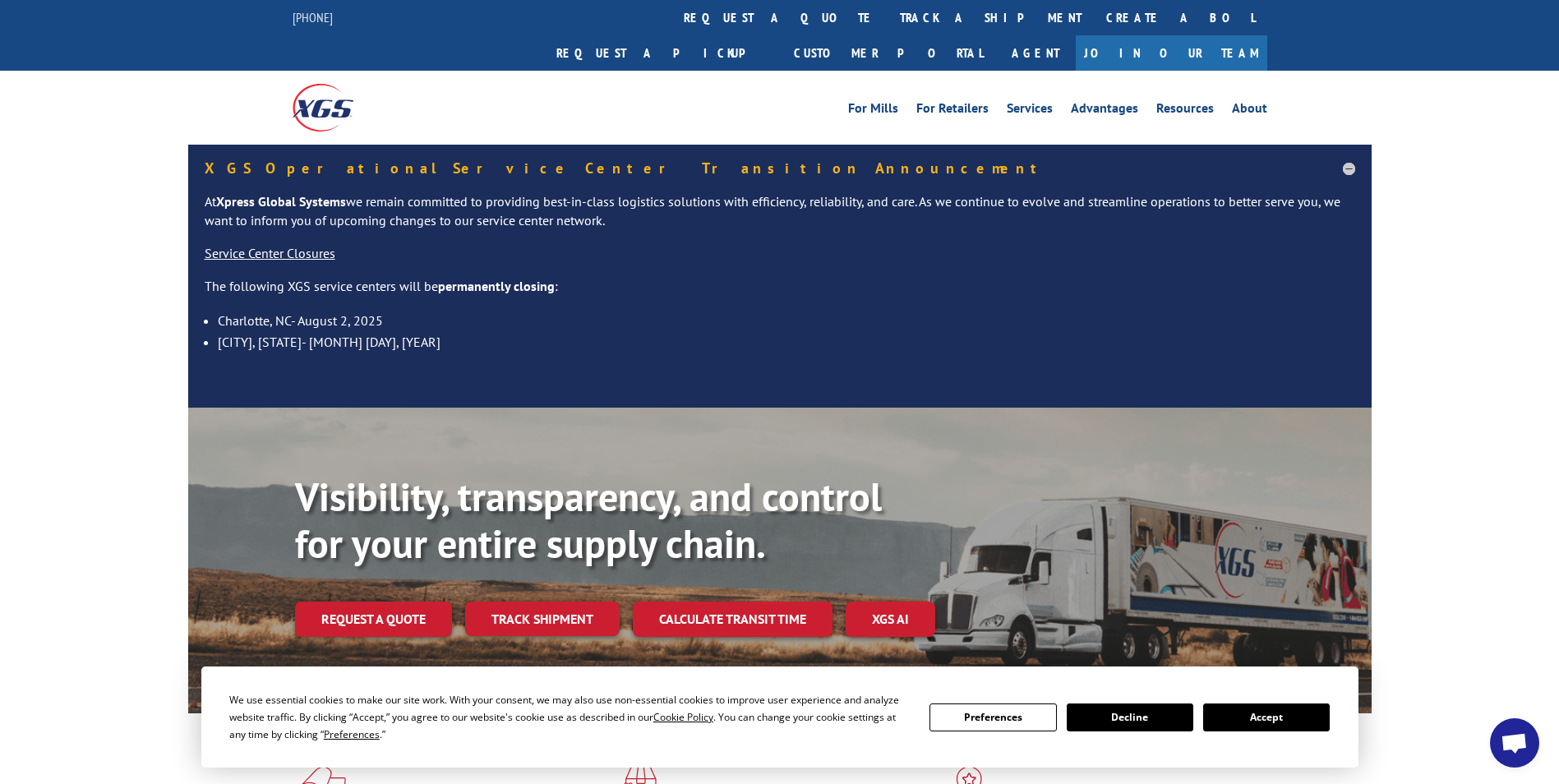 click on "Track shipment" at bounding box center [542, 619] 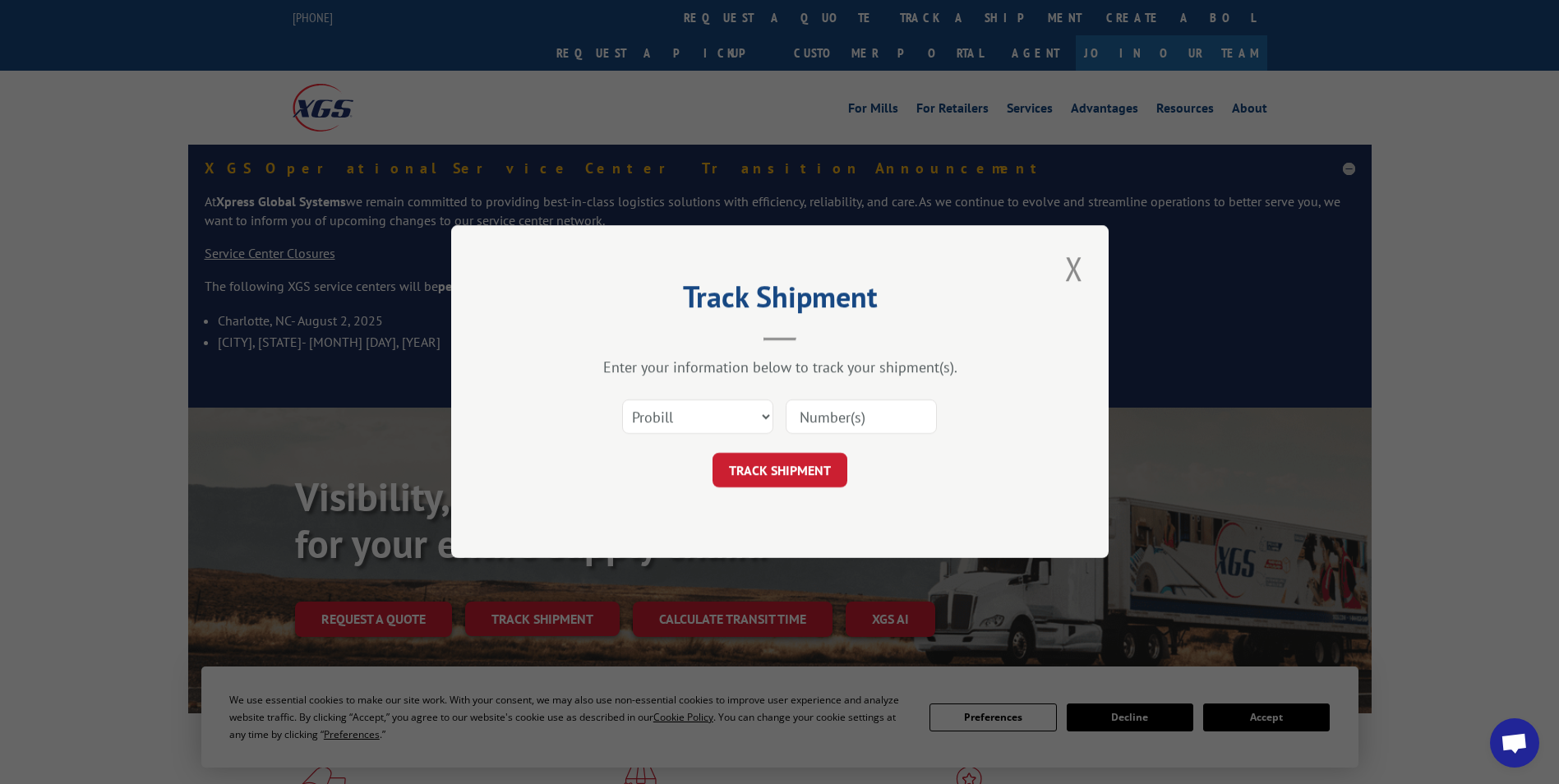 click at bounding box center [861, 417] 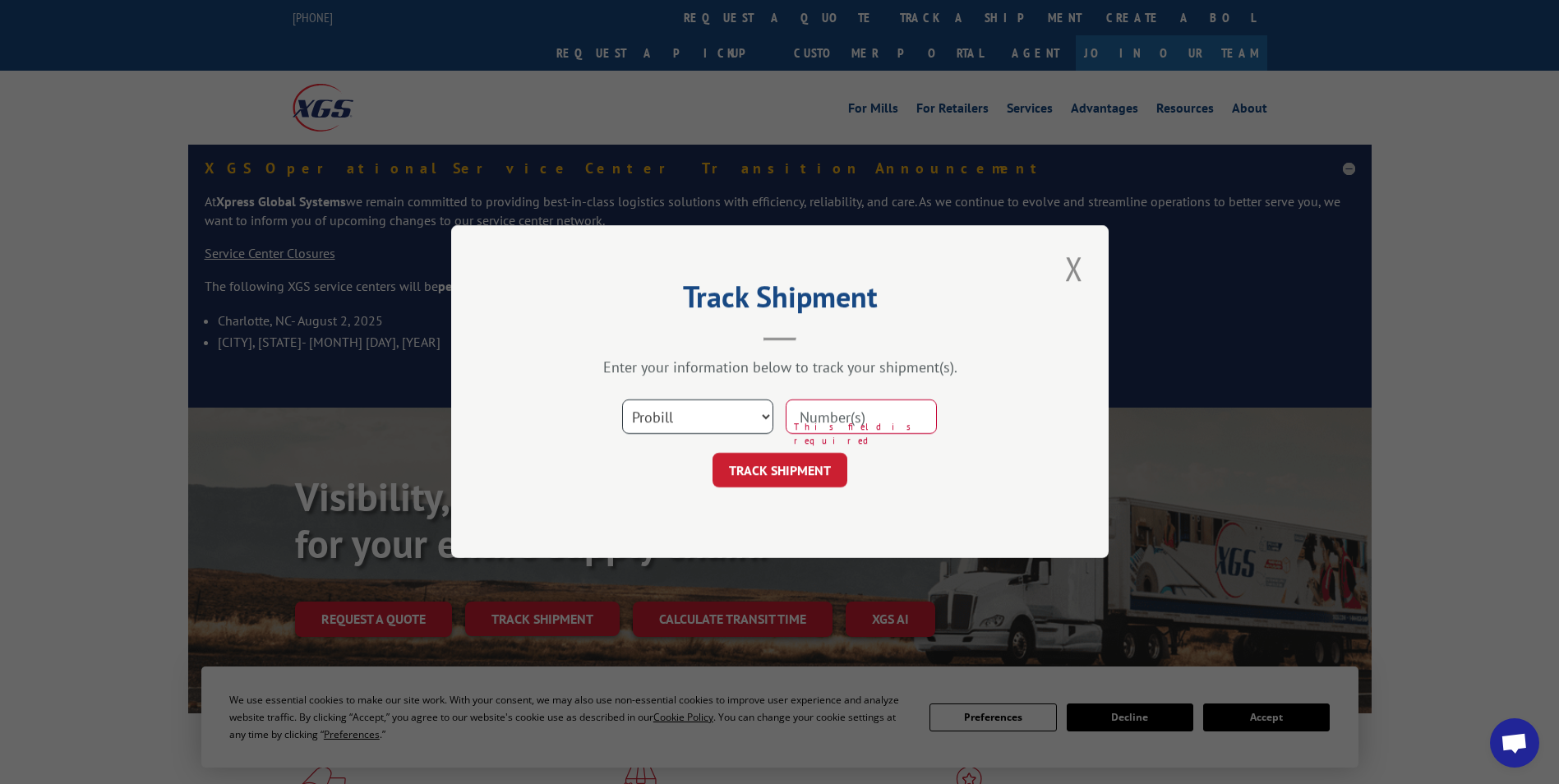 click on "Select category... Probill BOL PO" at bounding box center (698, 417) 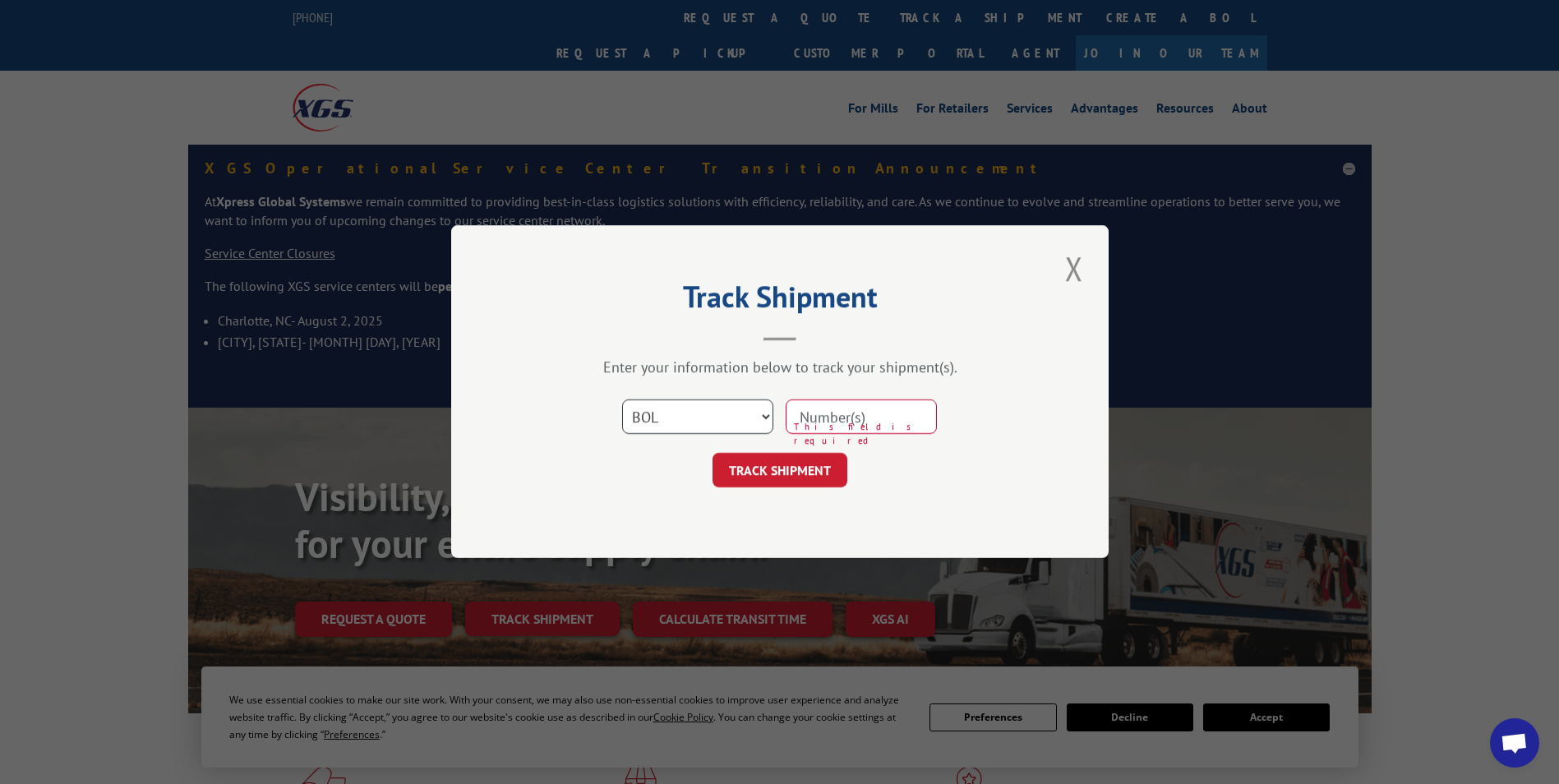 click on "Select category... Probill BOL PO" at bounding box center [698, 417] 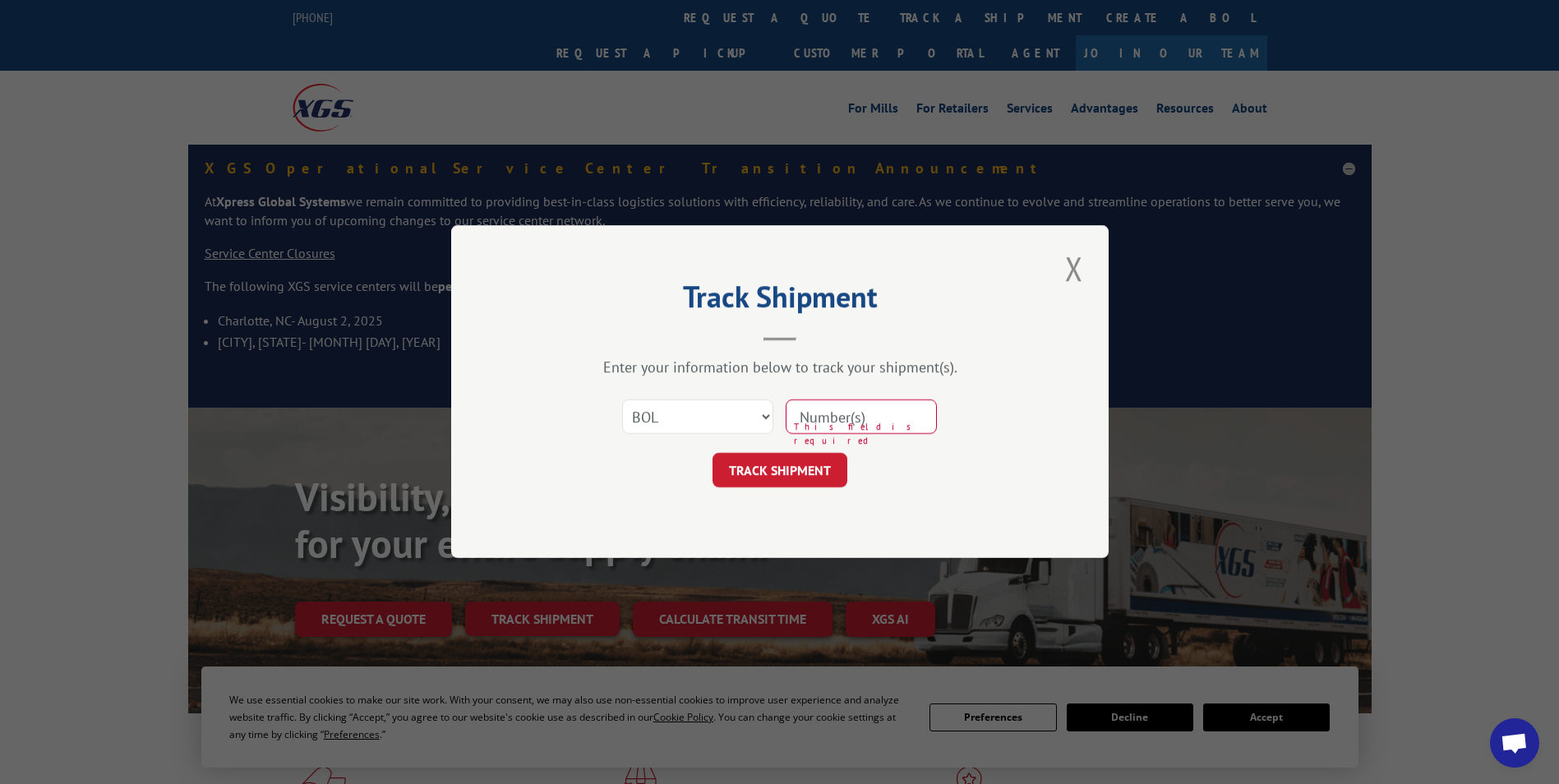click at bounding box center [861, 417] 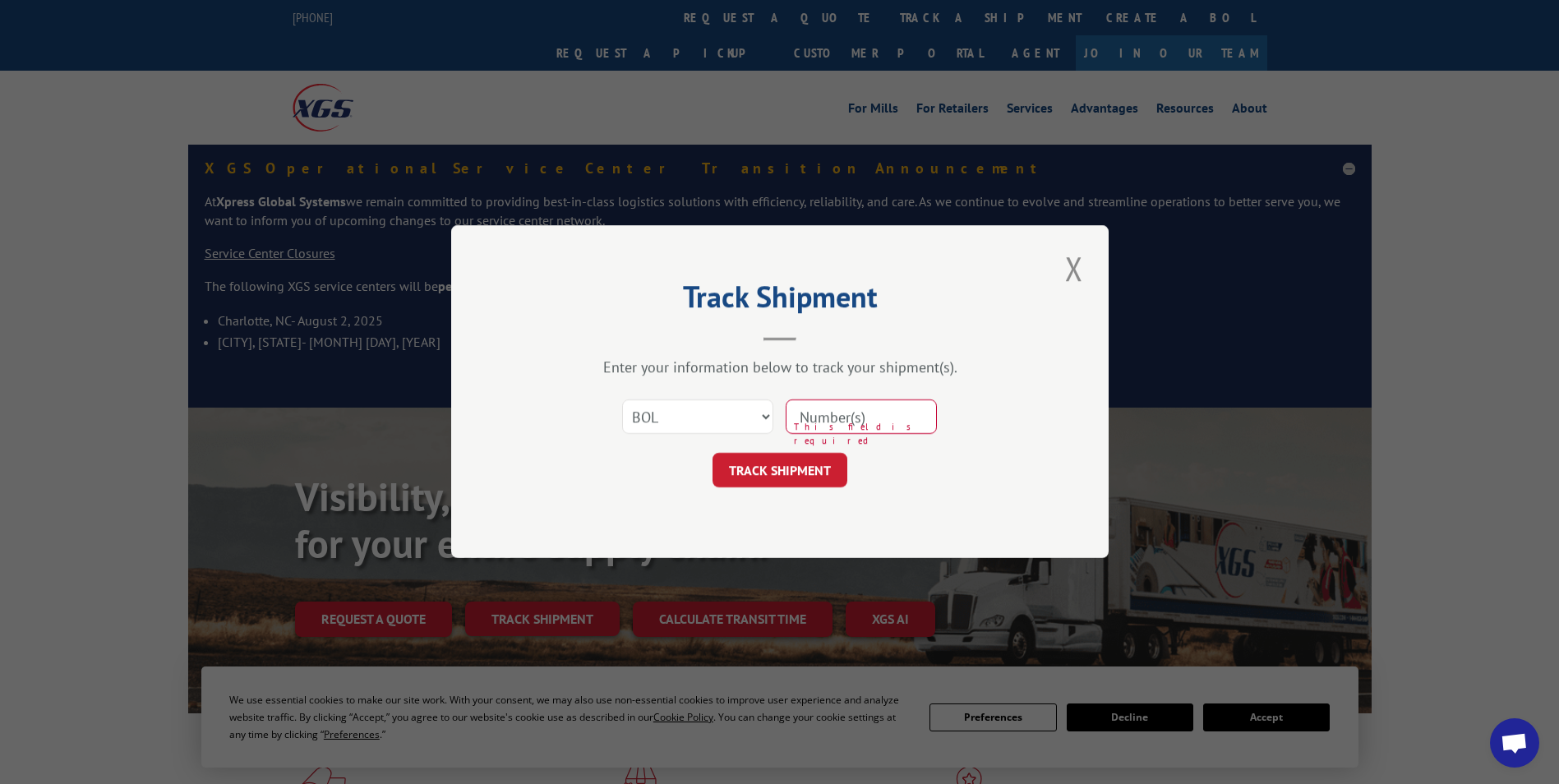 type on "[NUMBER]" 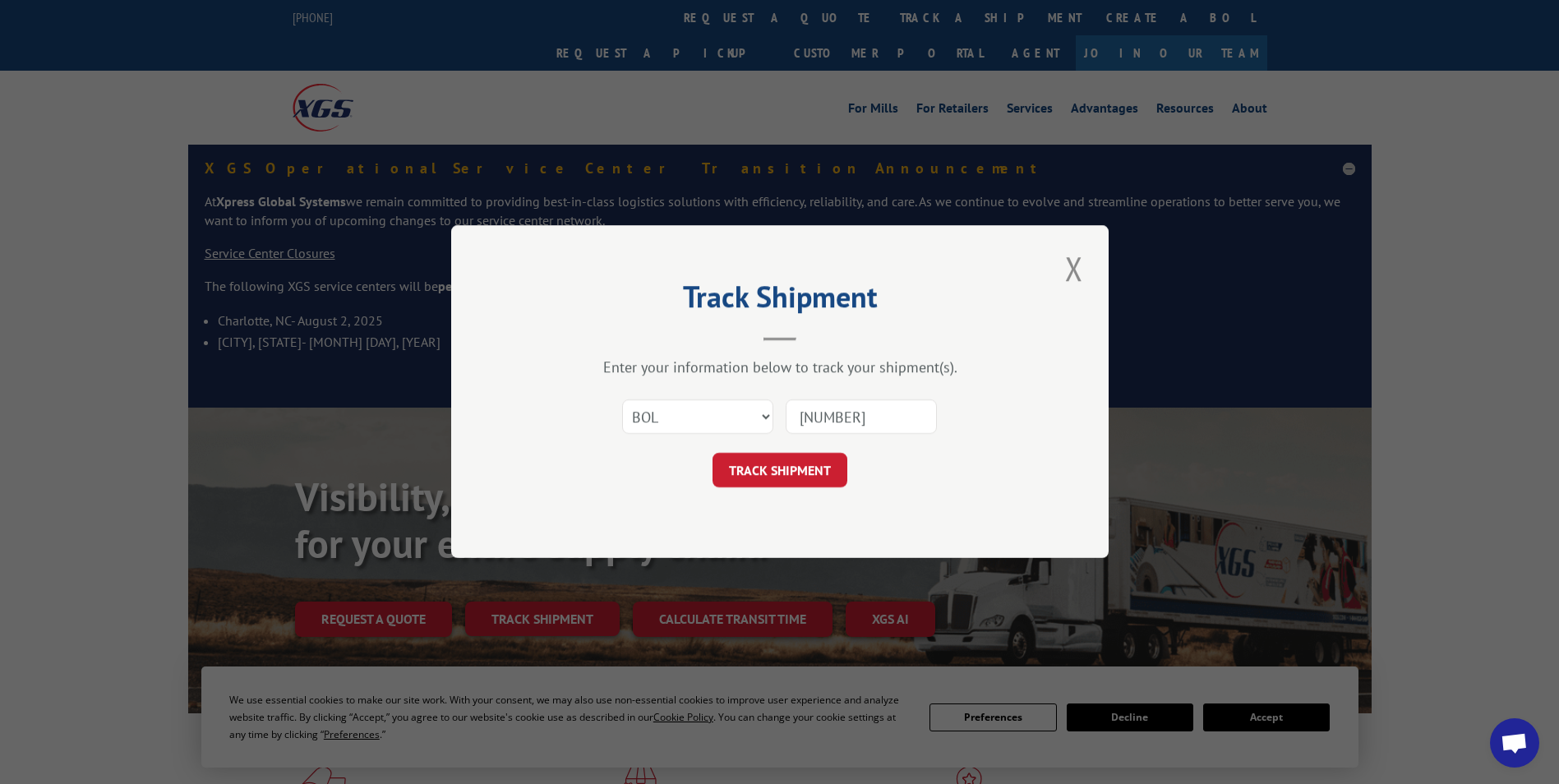 click on "TRACK SHIPMENT" at bounding box center (780, 471) 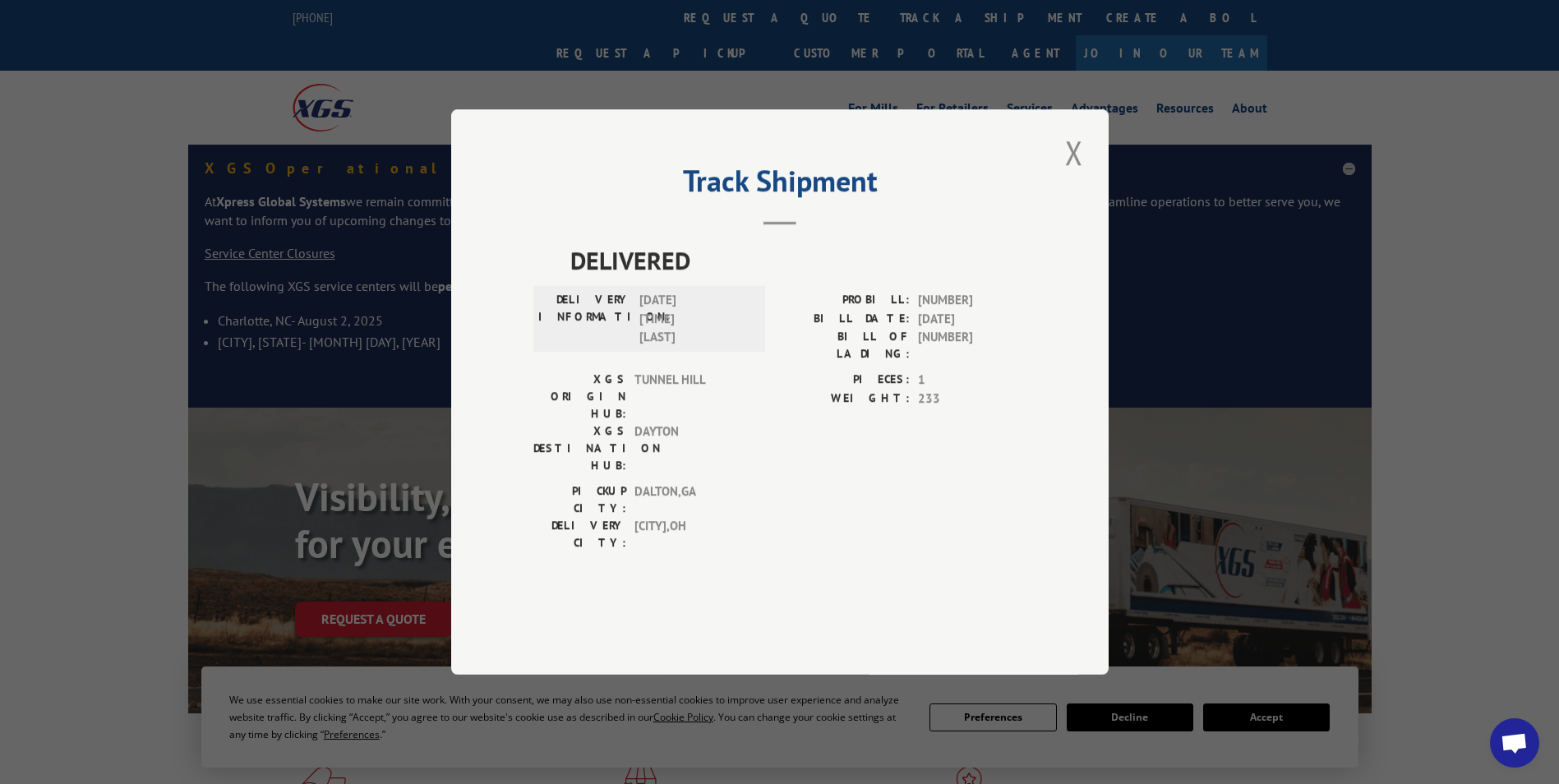 click at bounding box center [1074, 152] 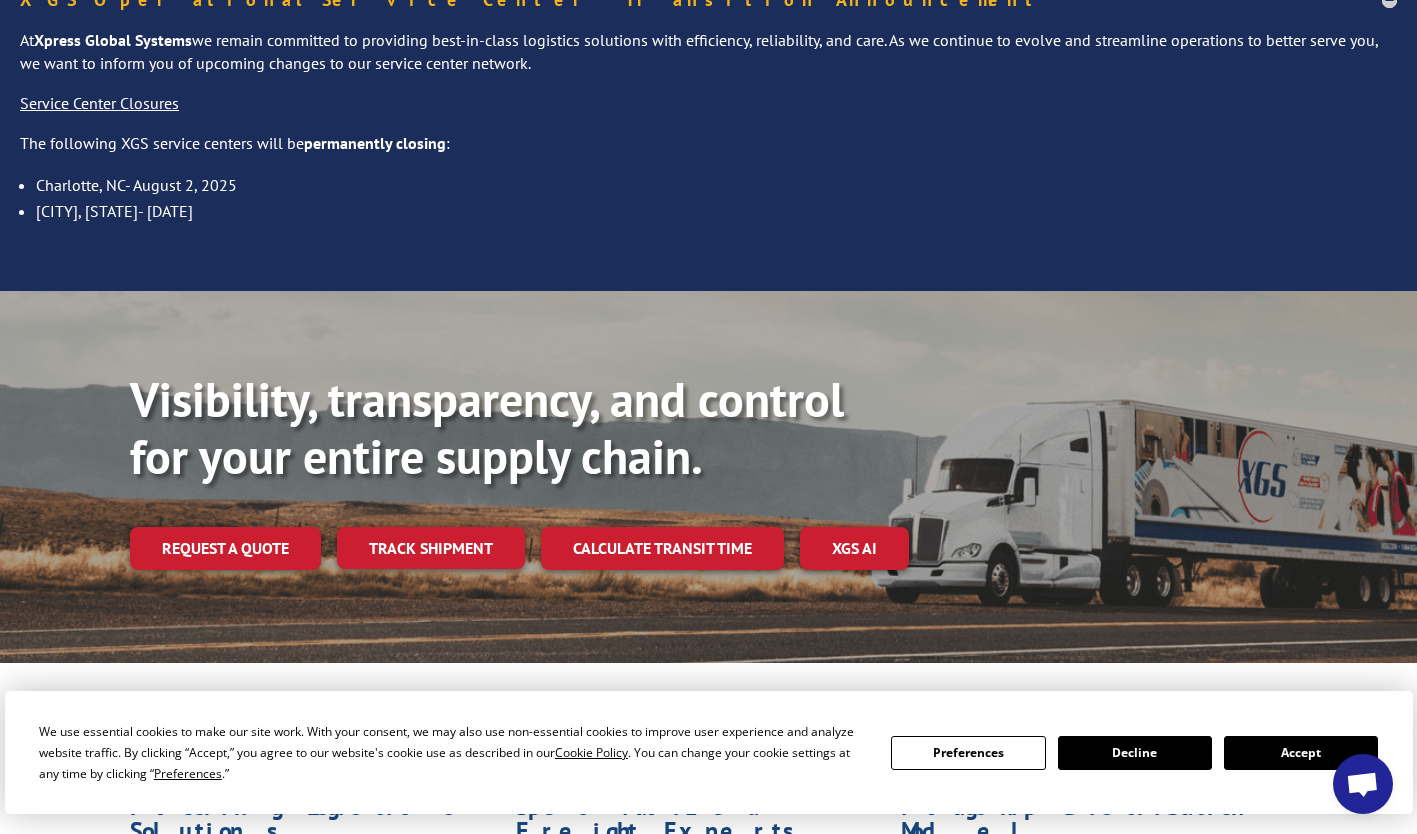 scroll, scrollTop: 400, scrollLeft: 0, axis: vertical 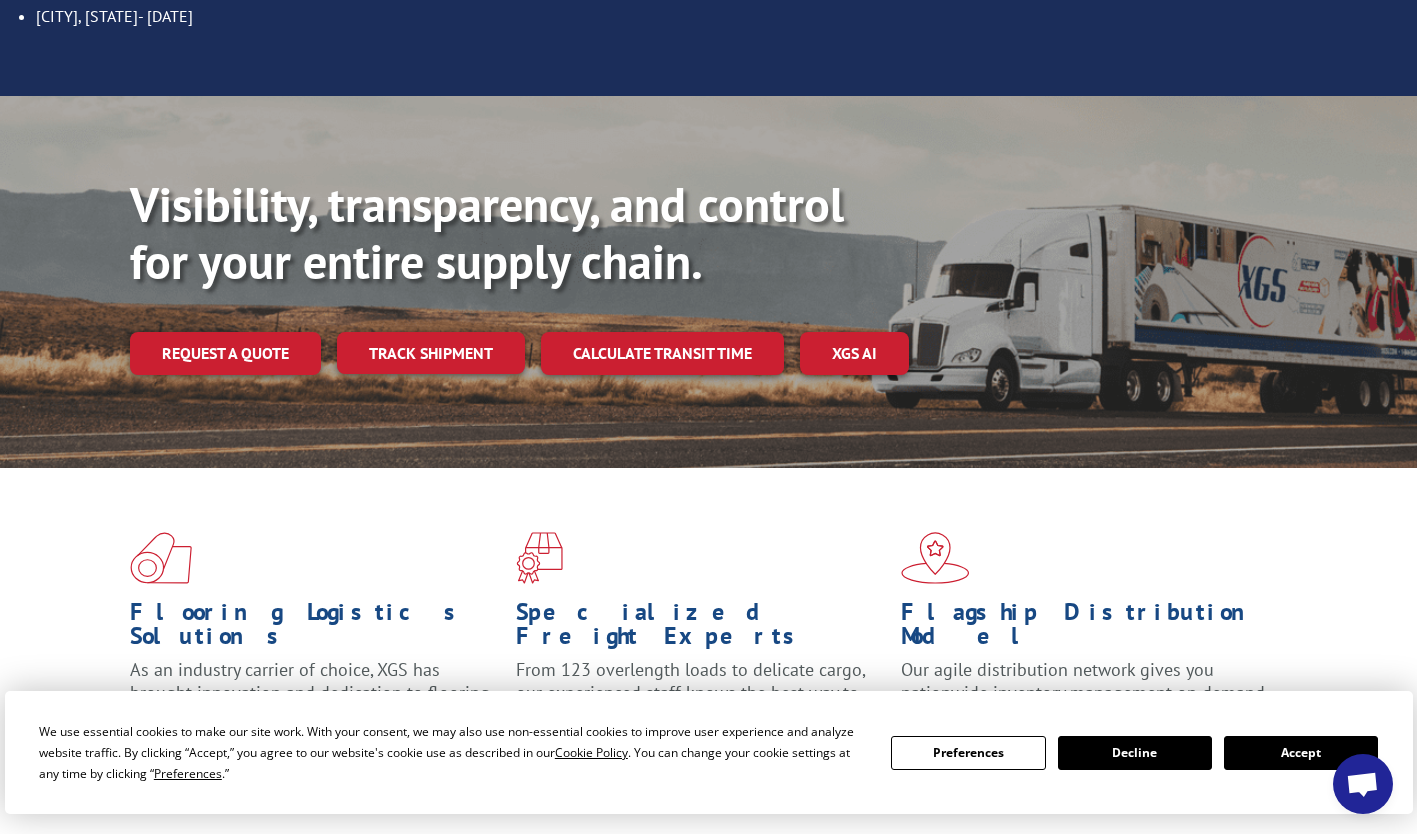 click on "Track shipment" at bounding box center [431, 353] 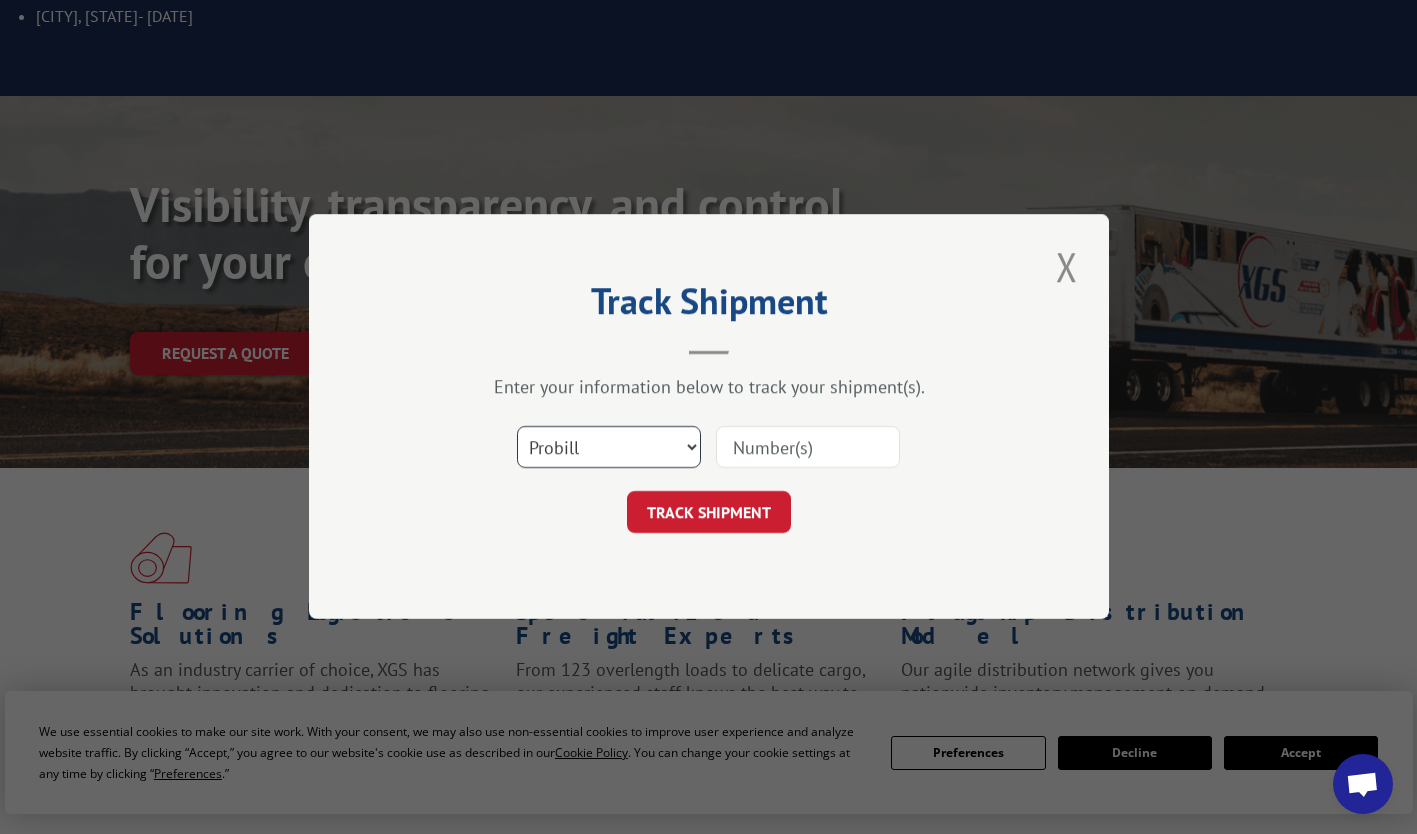 click on "Select category... Probill BOL PO" at bounding box center (609, 448) 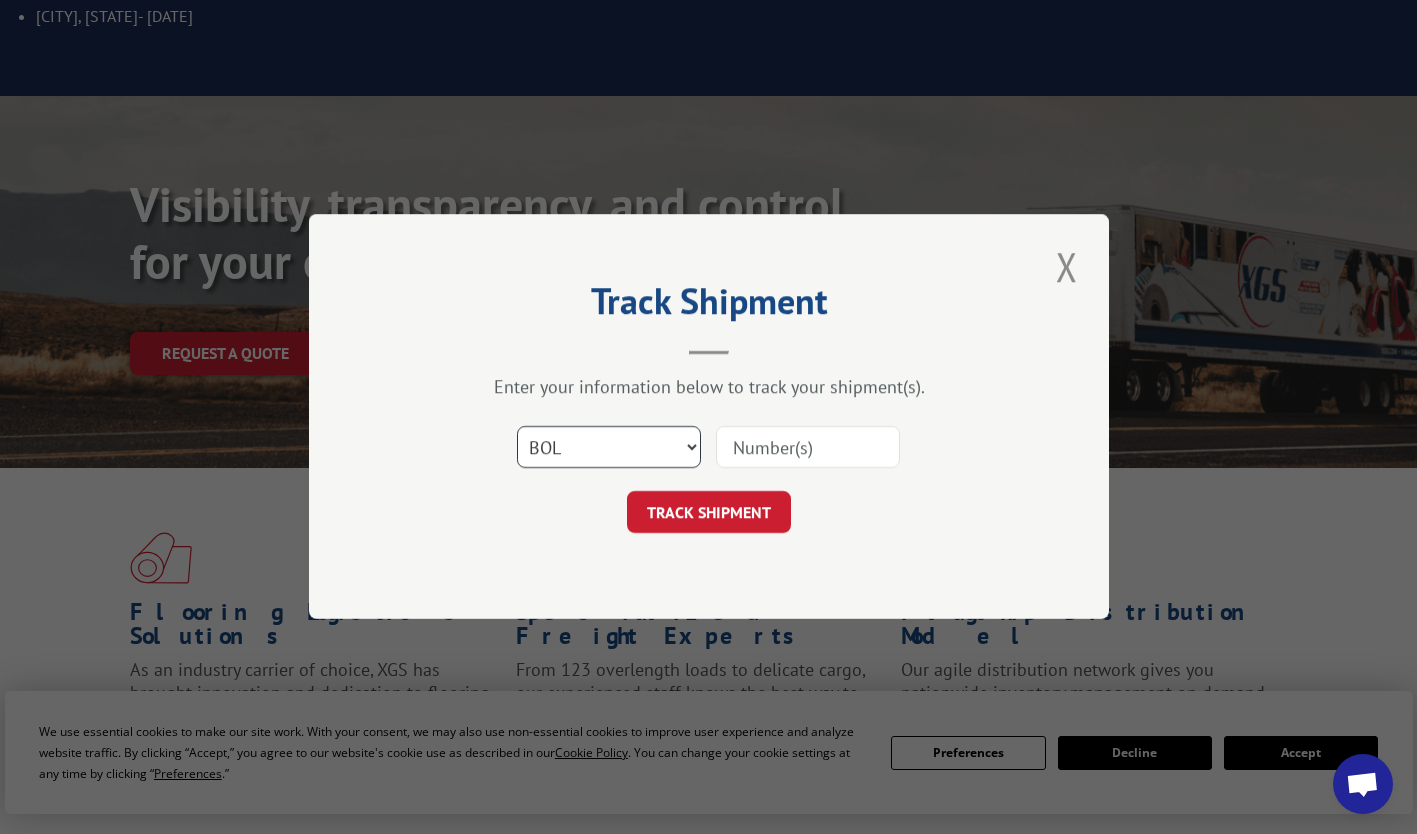 click on "Select category... Probill BOL PO" at bounding box center [609, 448] 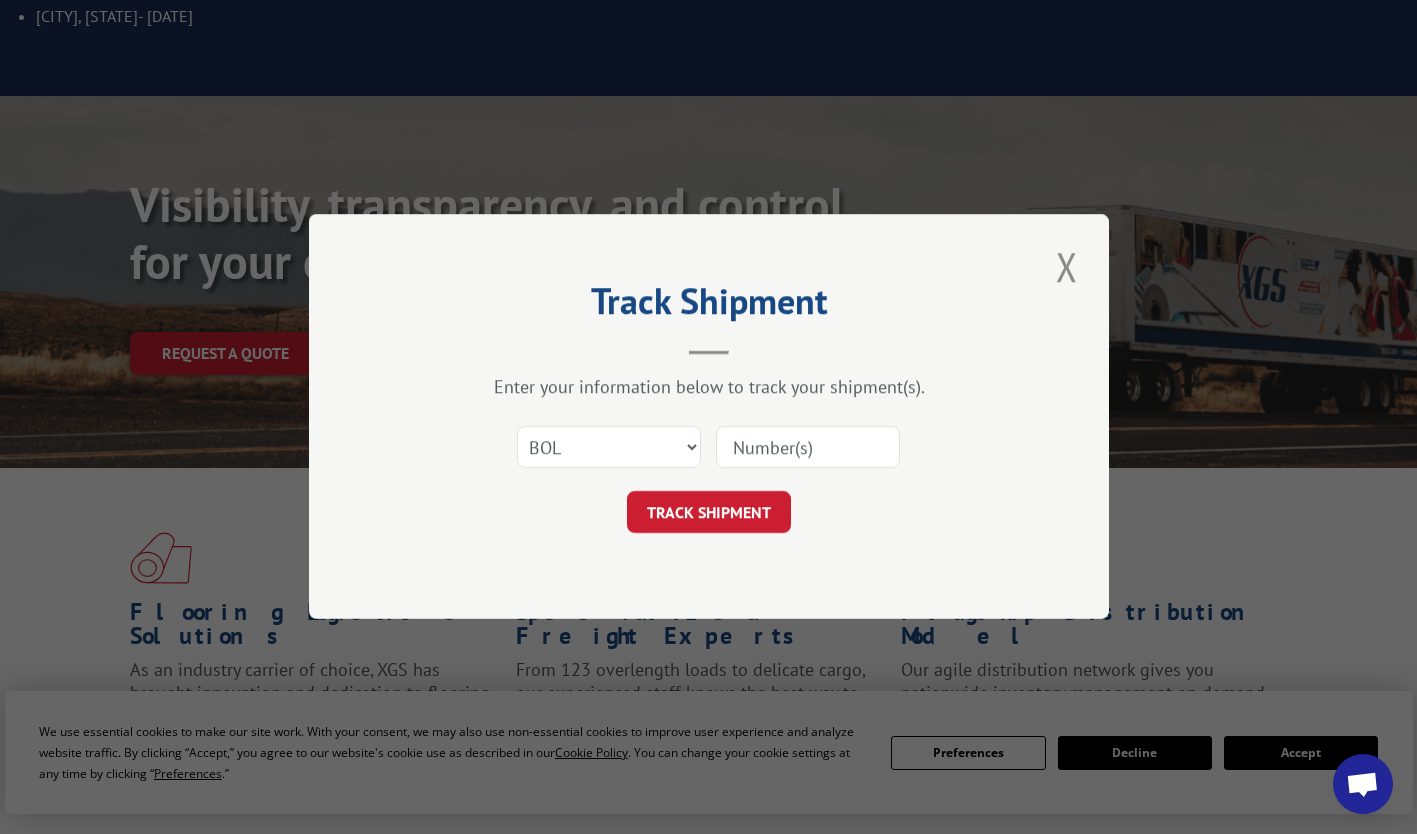 click at bounding box center [808, 448] 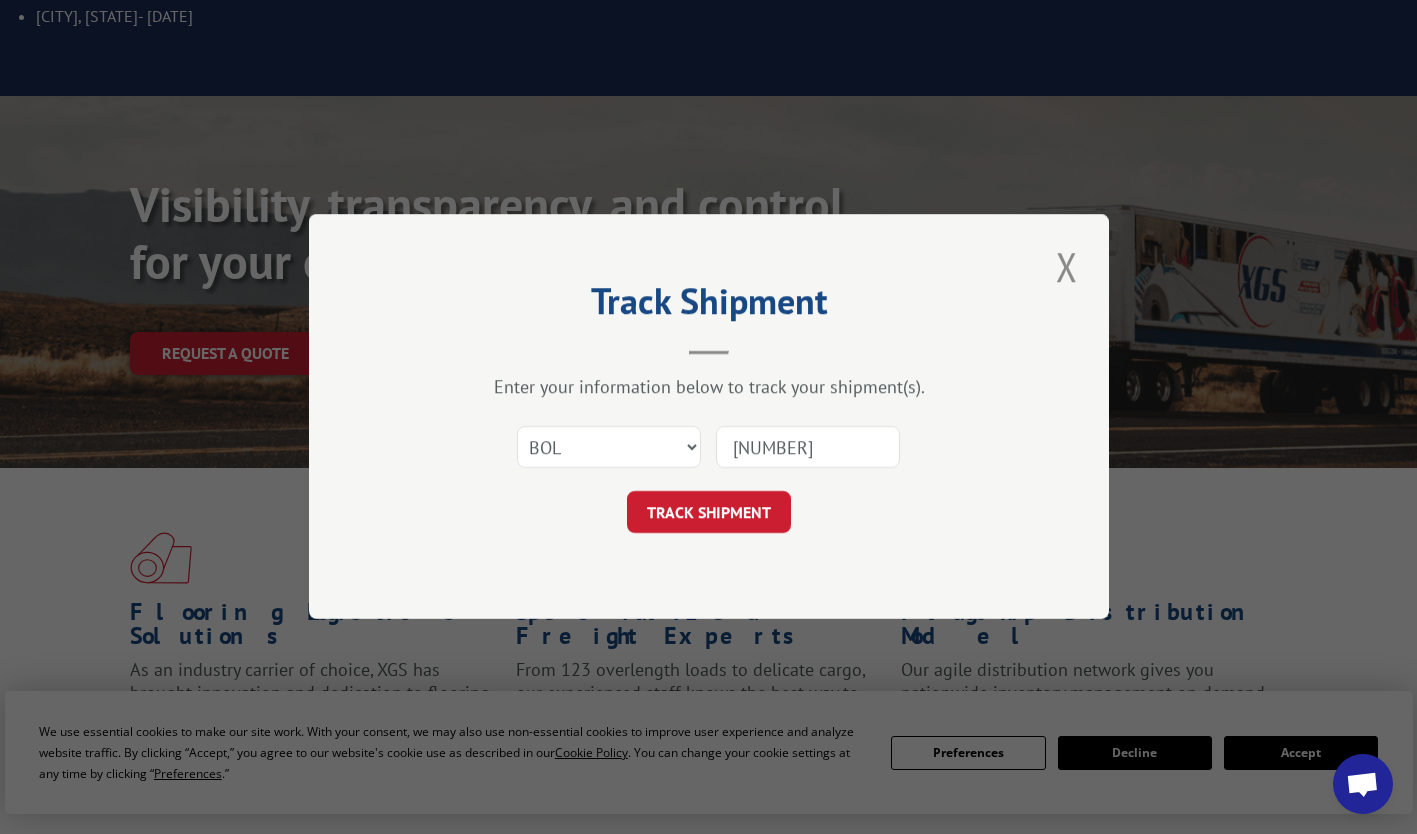 click on "TRACK SHIPMENT" at bounding box center [709, 513] 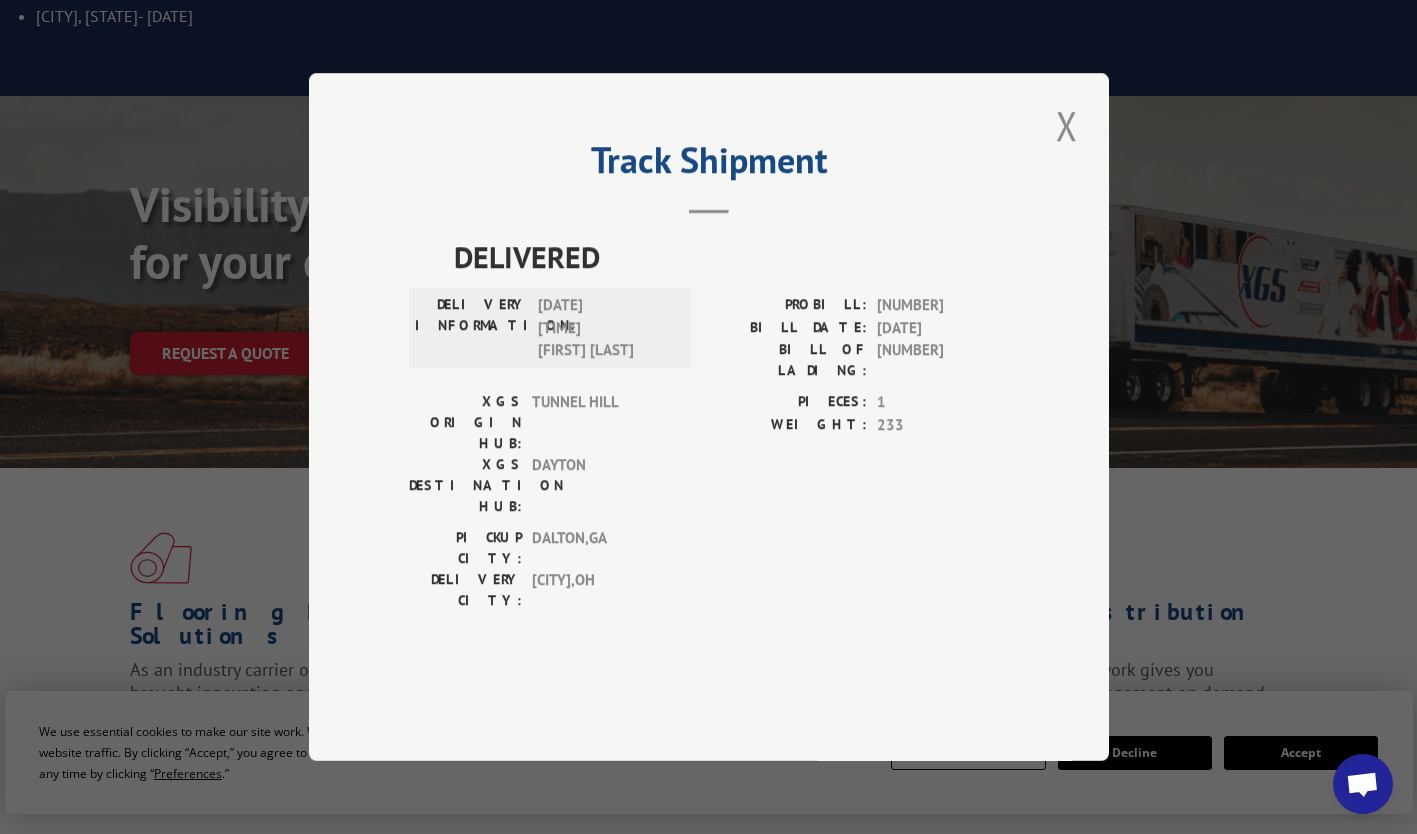 drag, startPoint x: 623, startPoint y: 354, endPoint x: 389, endPoint y: 346, distance: 234.13672 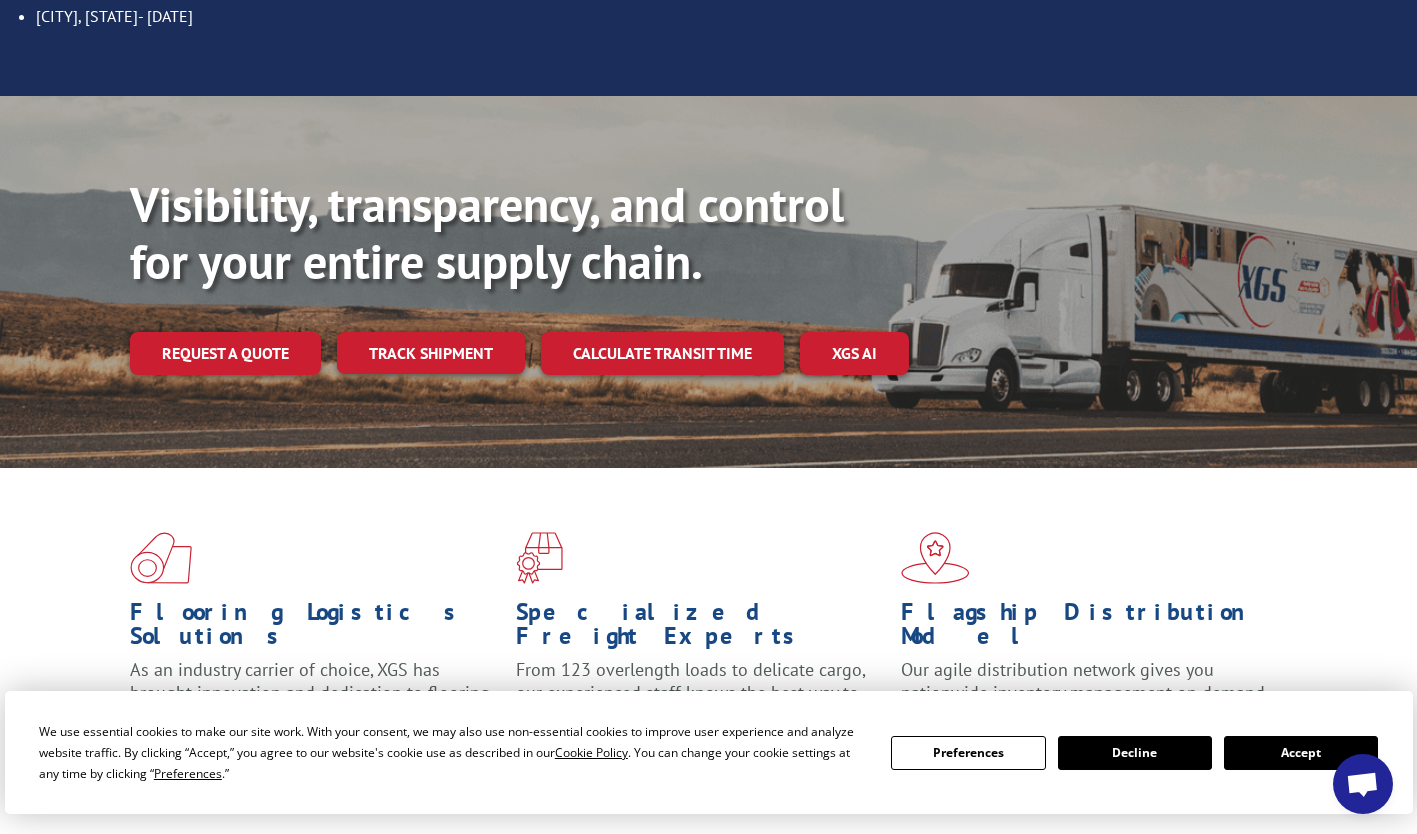 click on "Track shipment" at bounding box center (431, 353) 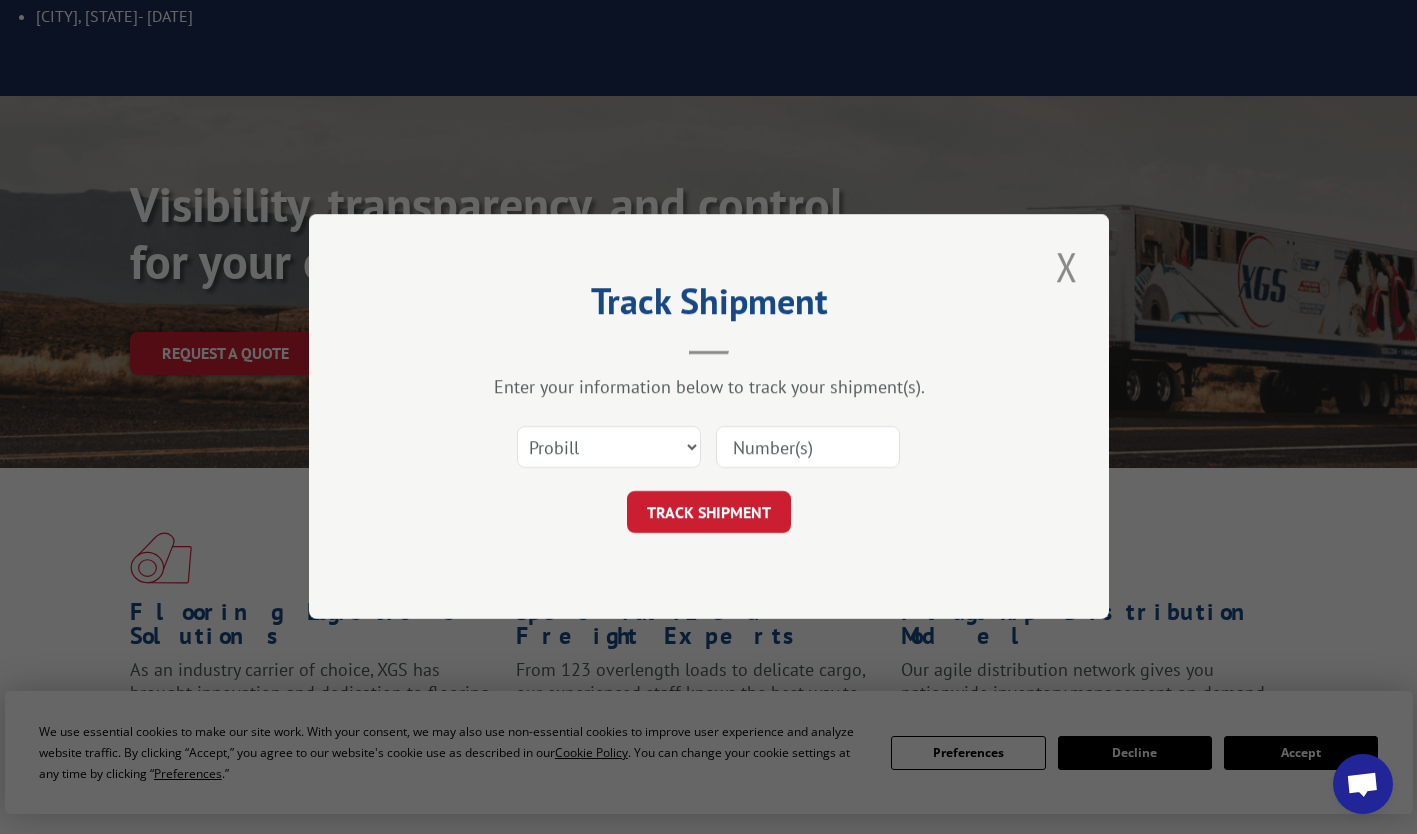 click at bounding box center (1067, 266) 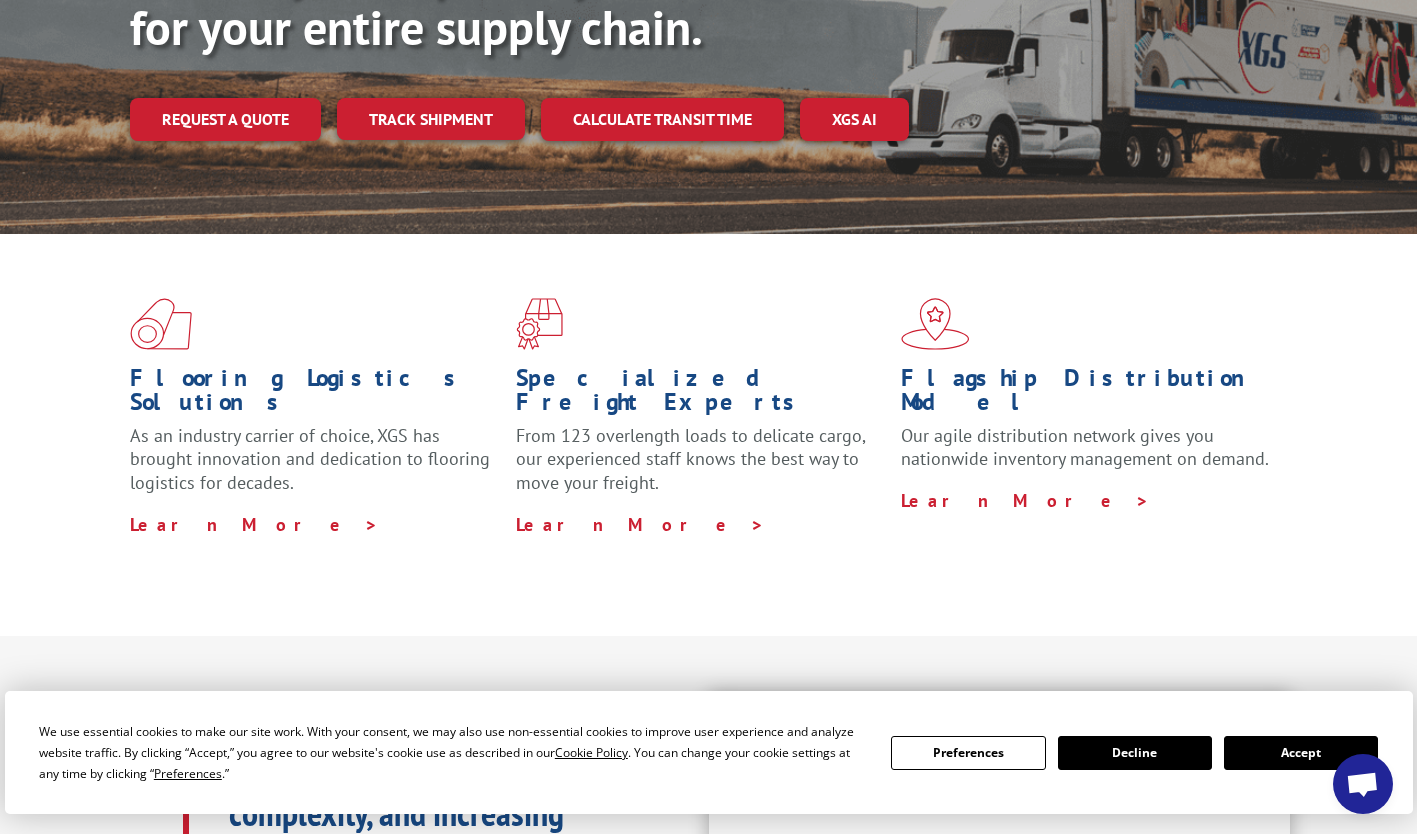 scroll, scrollTop: 1000, scrollLeft: 0, axis: vertical 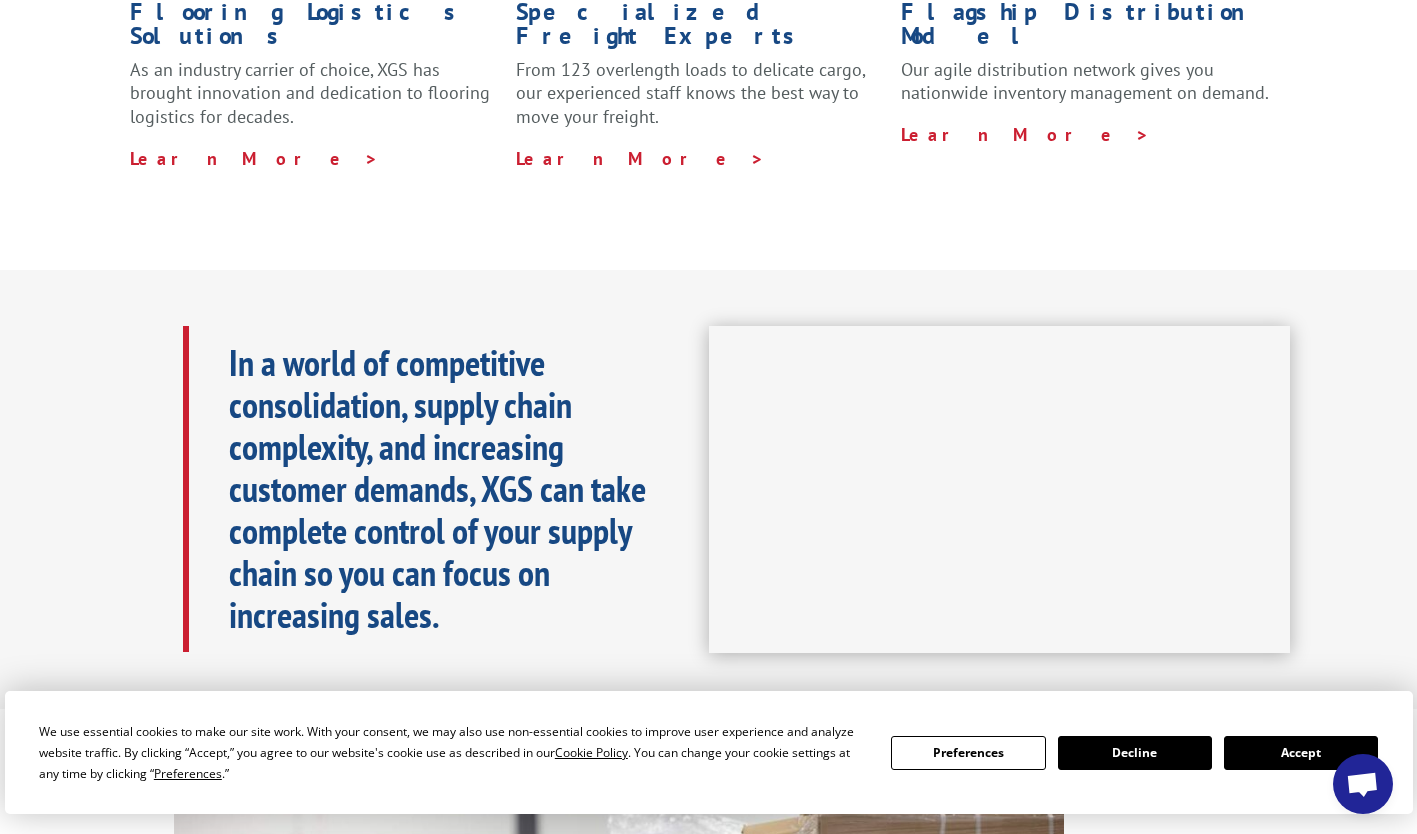 click on "Accept" at bounding box center (1301, 753) 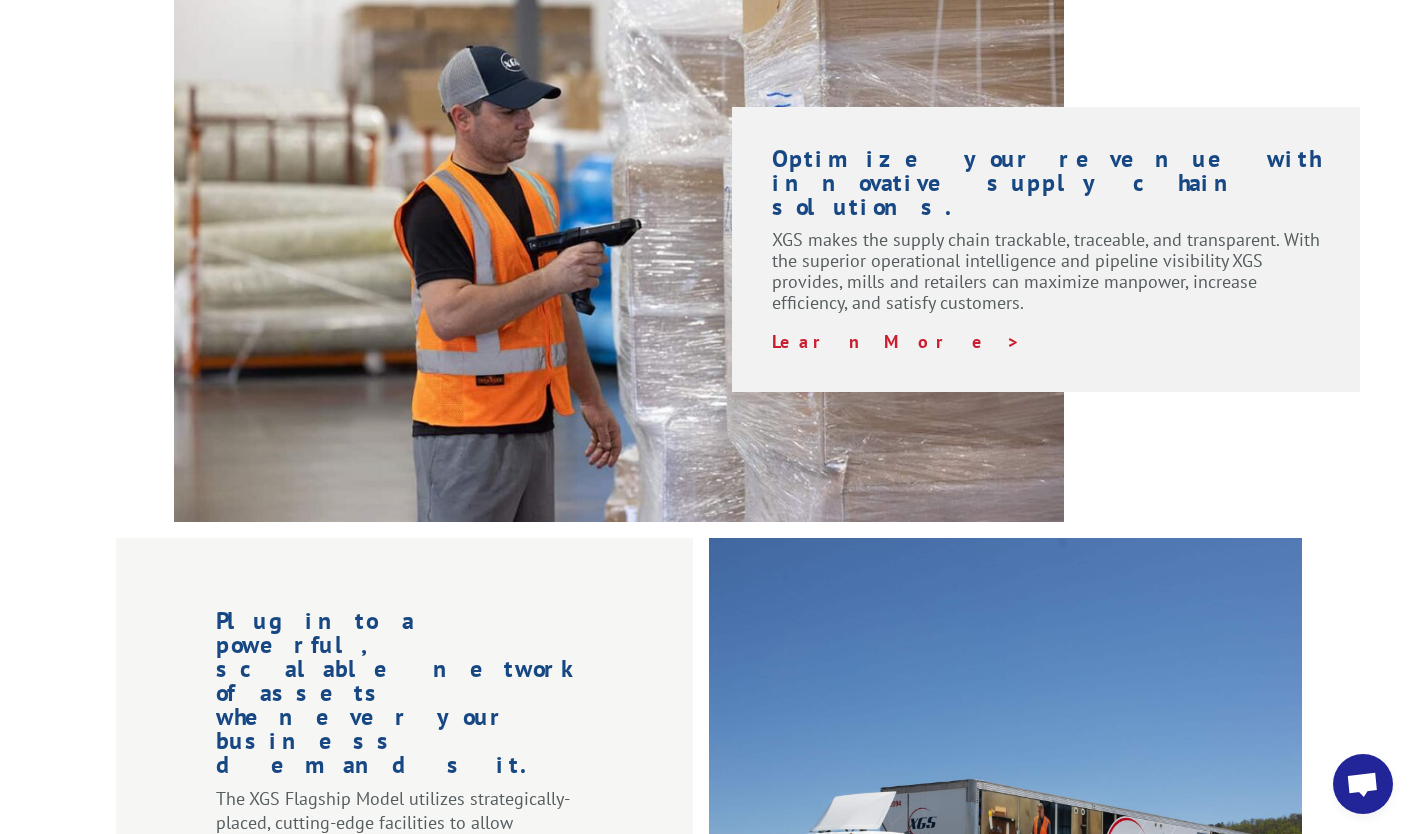 scroll, scrollTop: 2000, scrollLeft: 0, axis: vertical 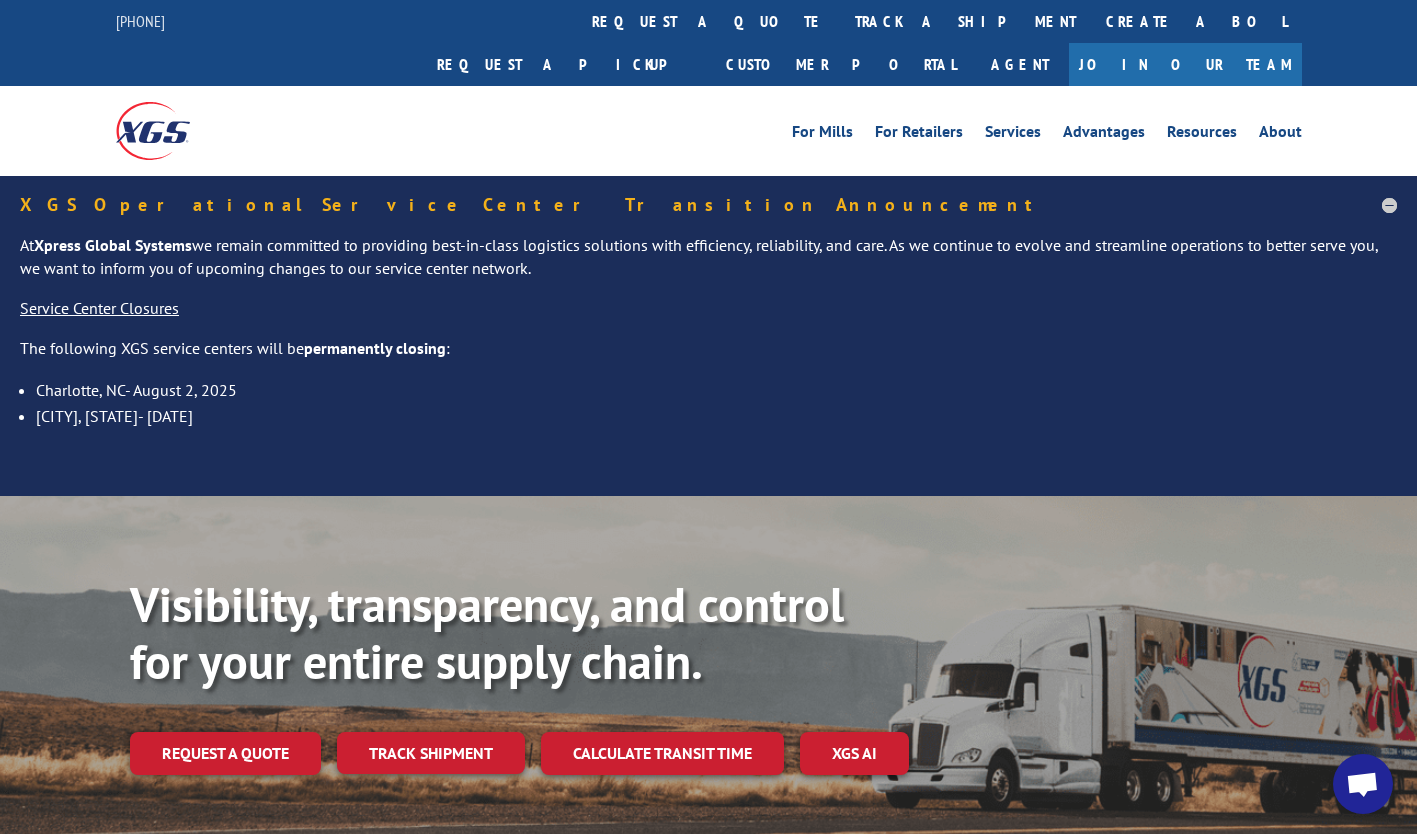 click on "Track shipment" at bounding box center (431, 753) 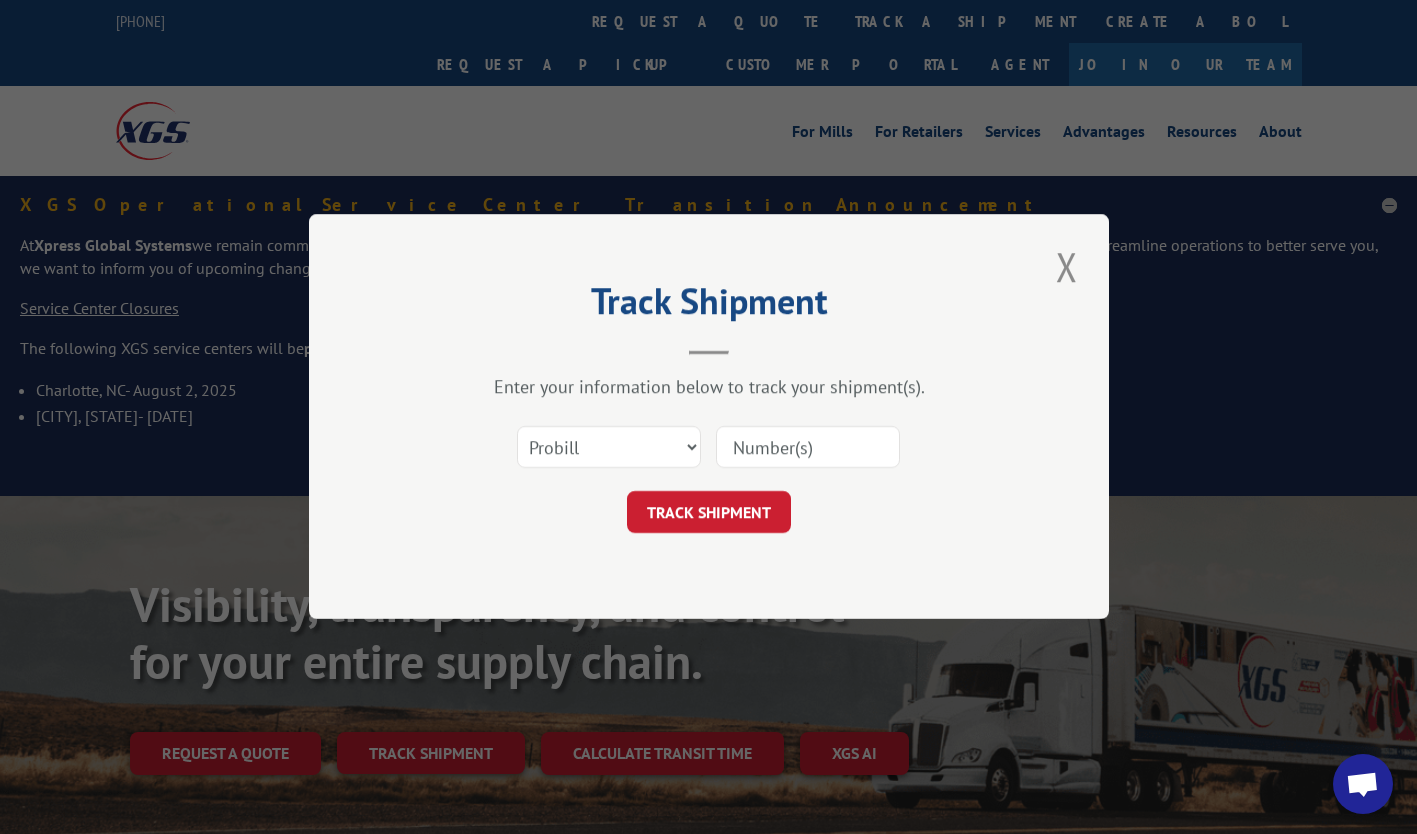 click at bounding box center [808, 448] 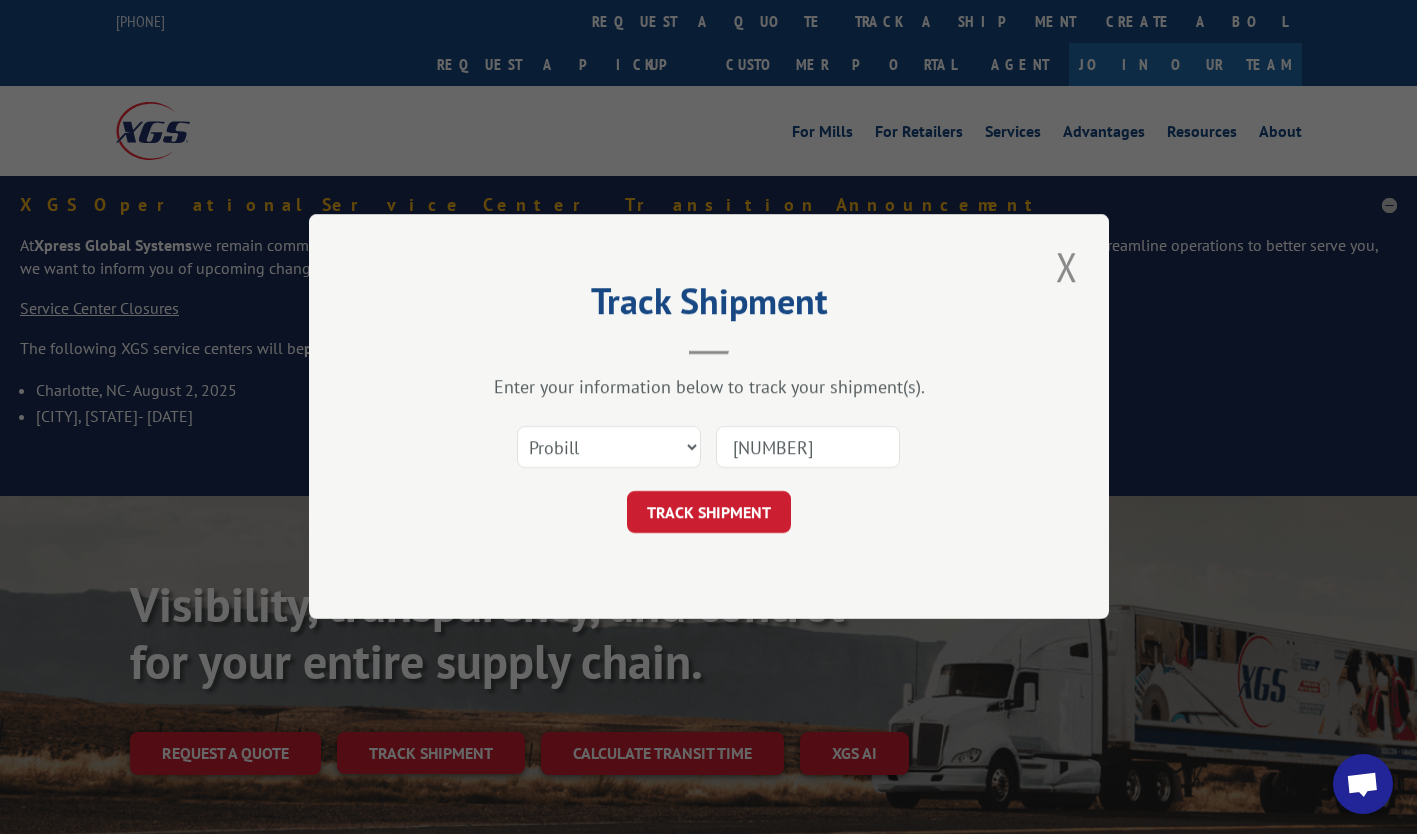 click on "TRACK SHIPMENT" at bounding box center (709, 513) 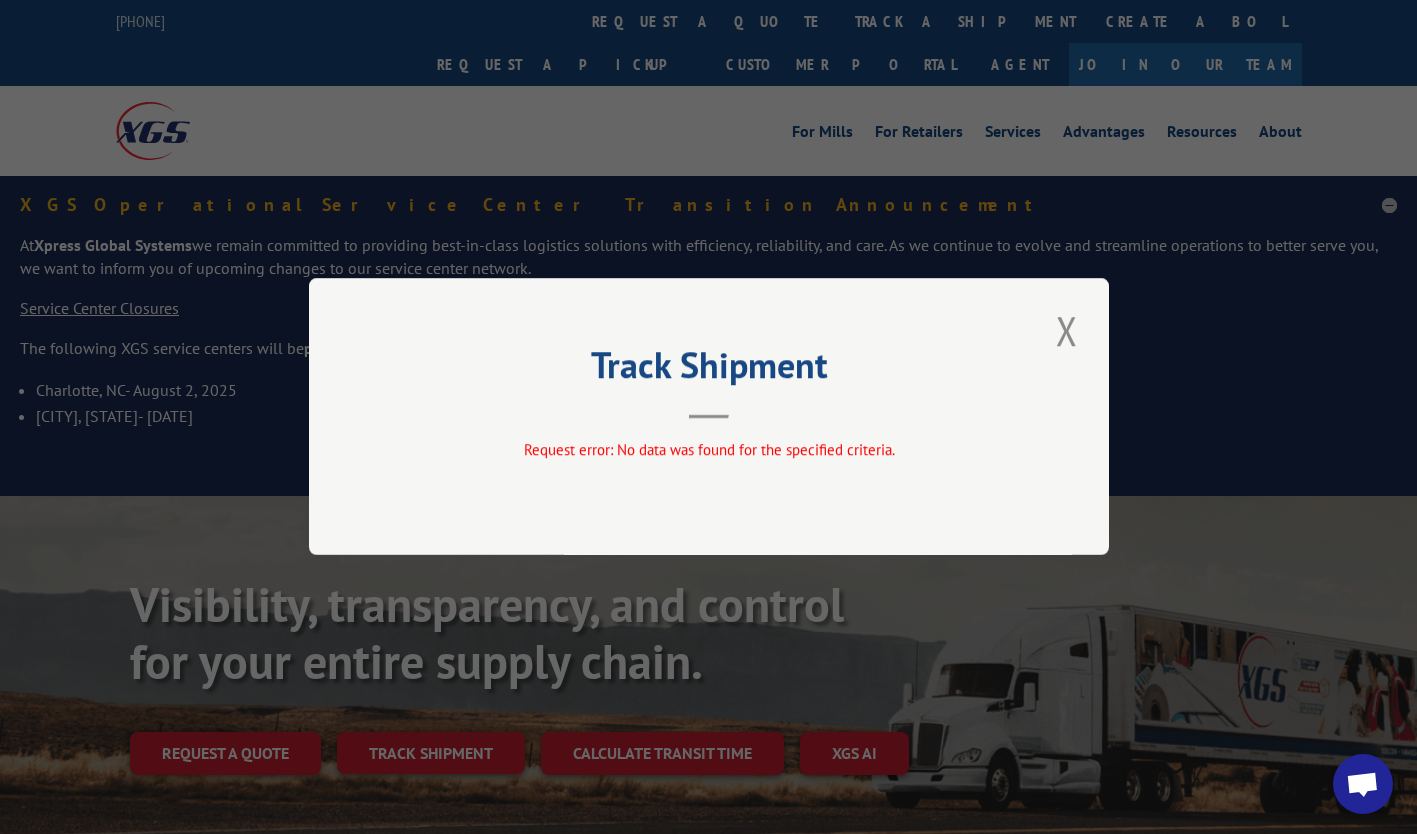 click at bounding box center [1067, 330] 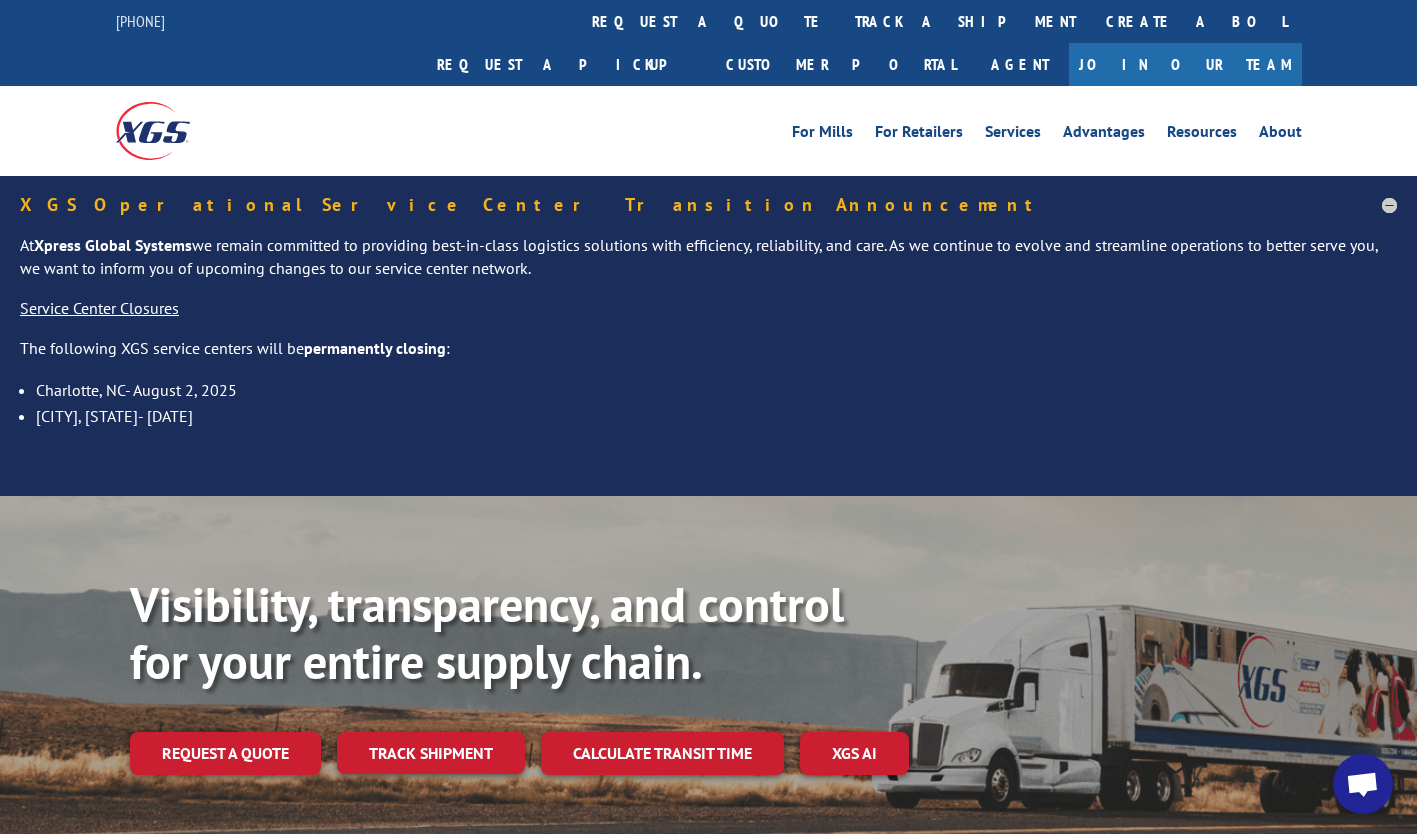 click on "track a shipment" at bounding box center [965, 21] 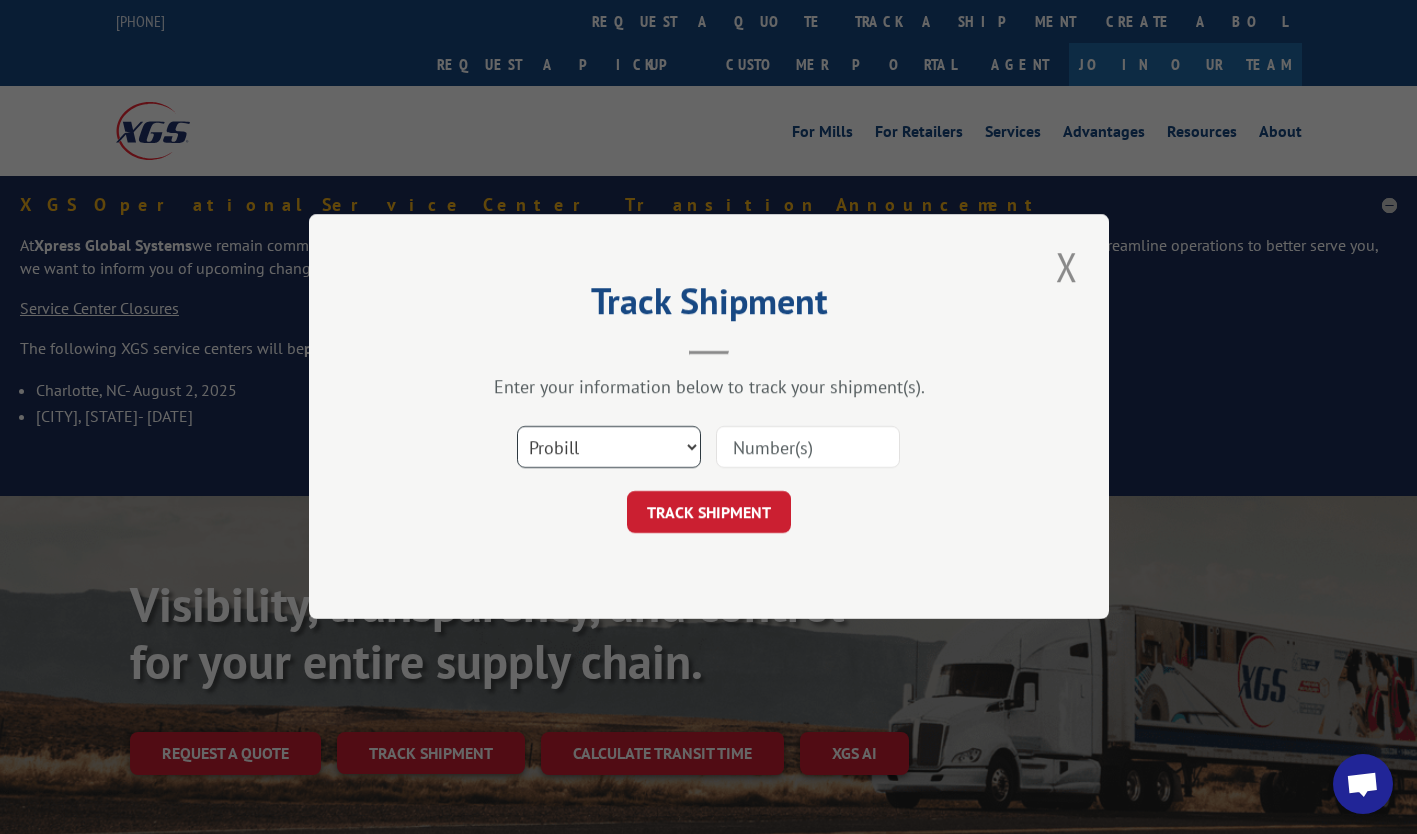click on "Select category... Probill BOL PO" at bounding box center [609, 448] 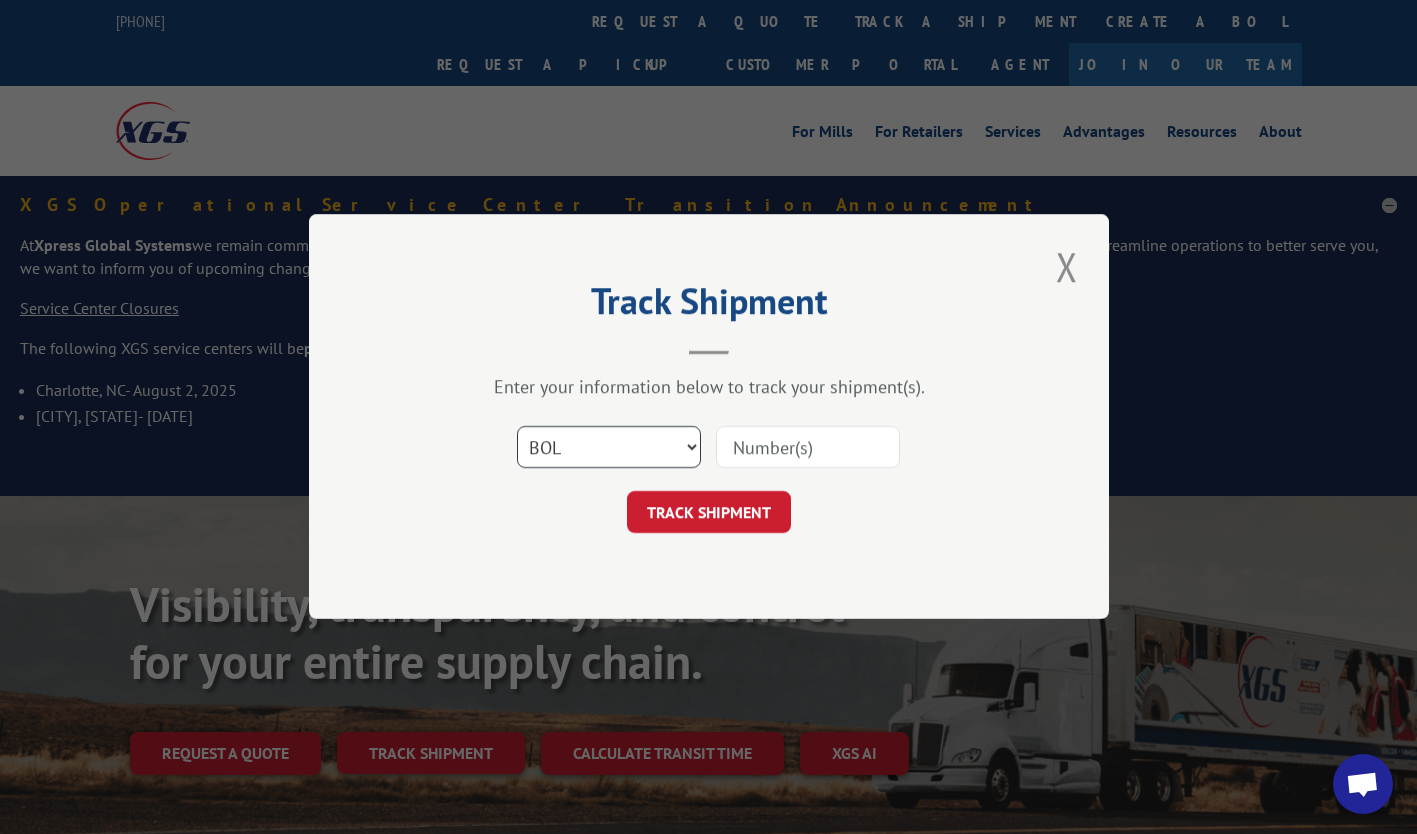 click on "Select category... Probill BOL PO" at bounding box center (609, 448) 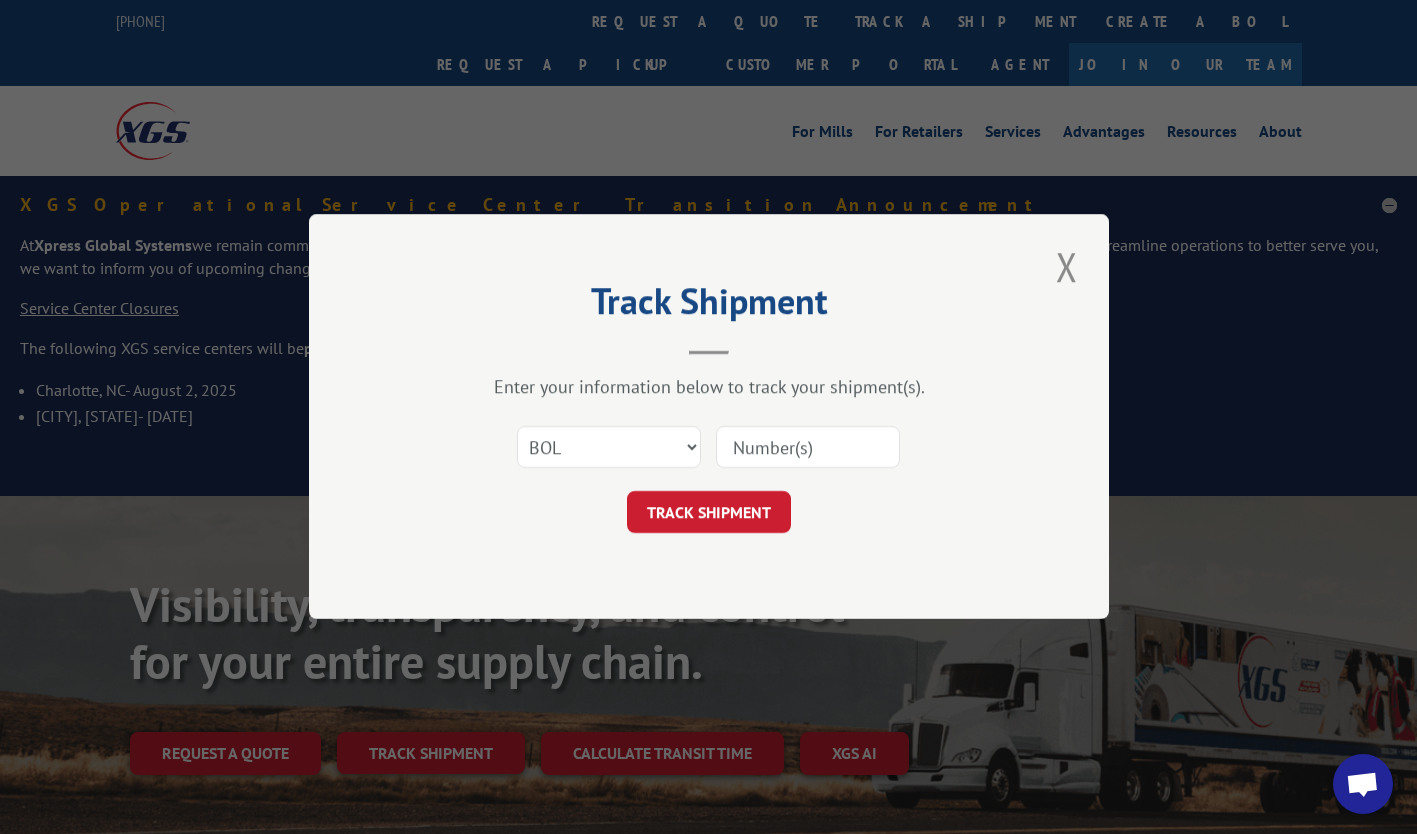 click at bounding box center [808, 448] 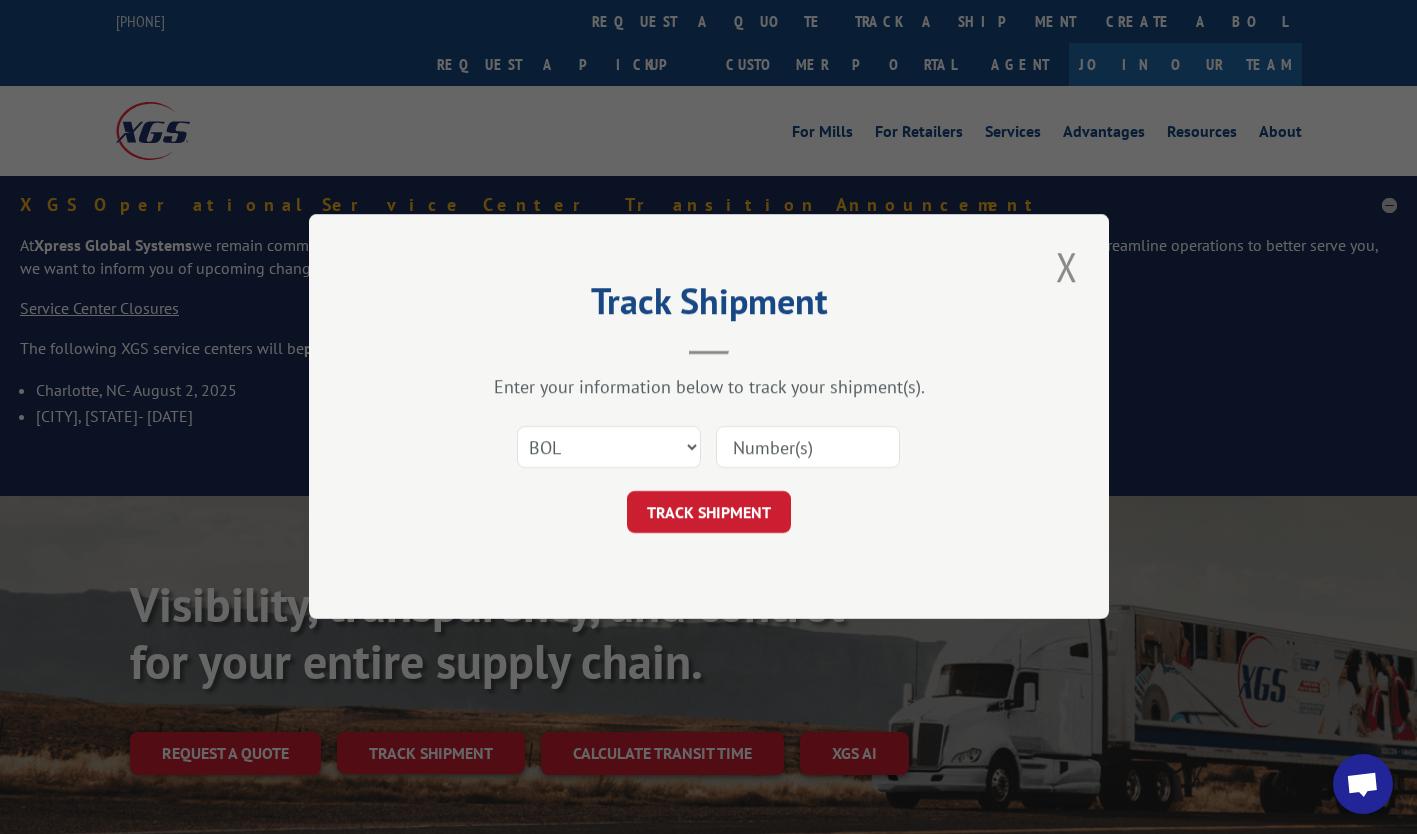 type on "[NUMBER]" 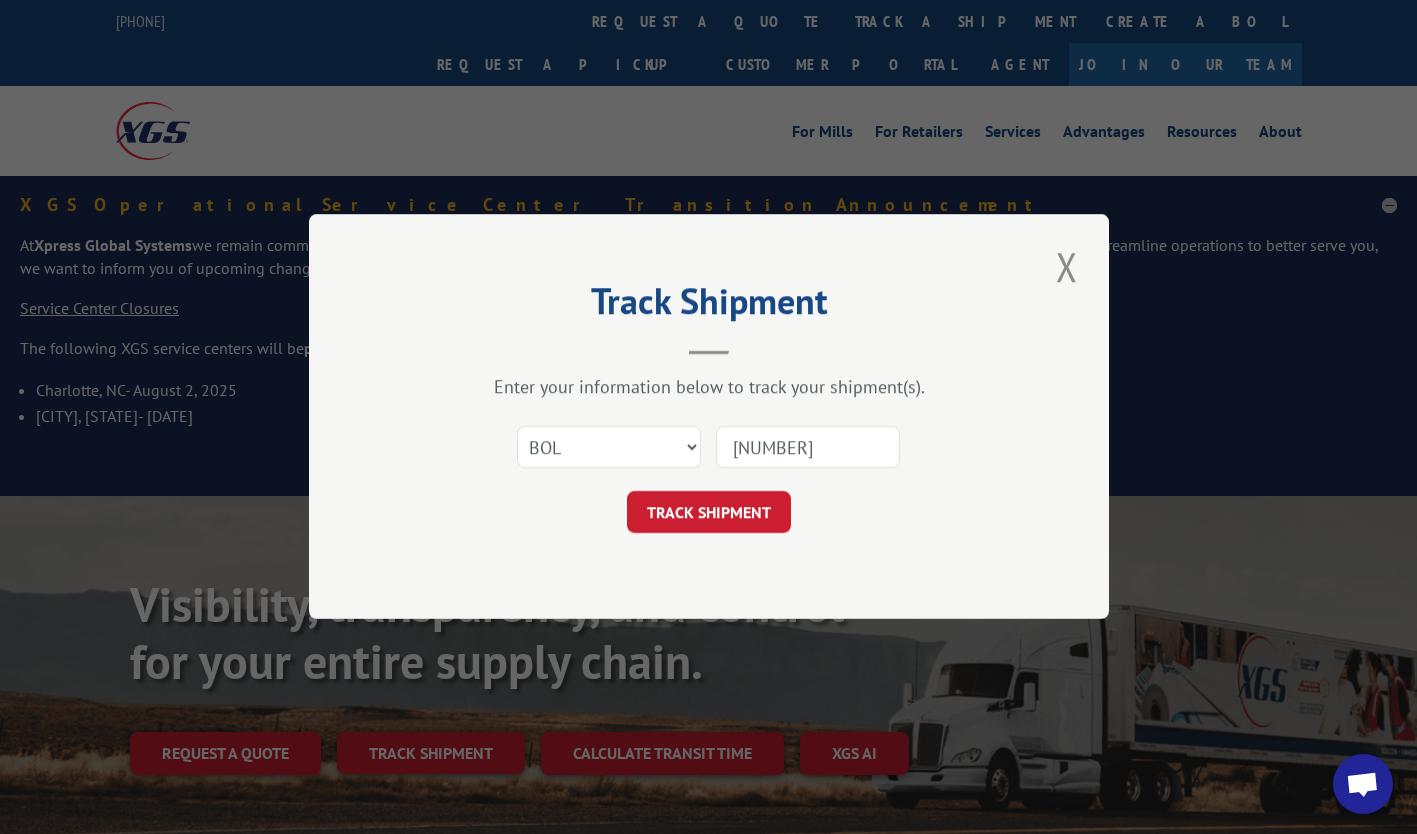 click on "TRACK SHIPMENT" at bounding box center [709, 513] 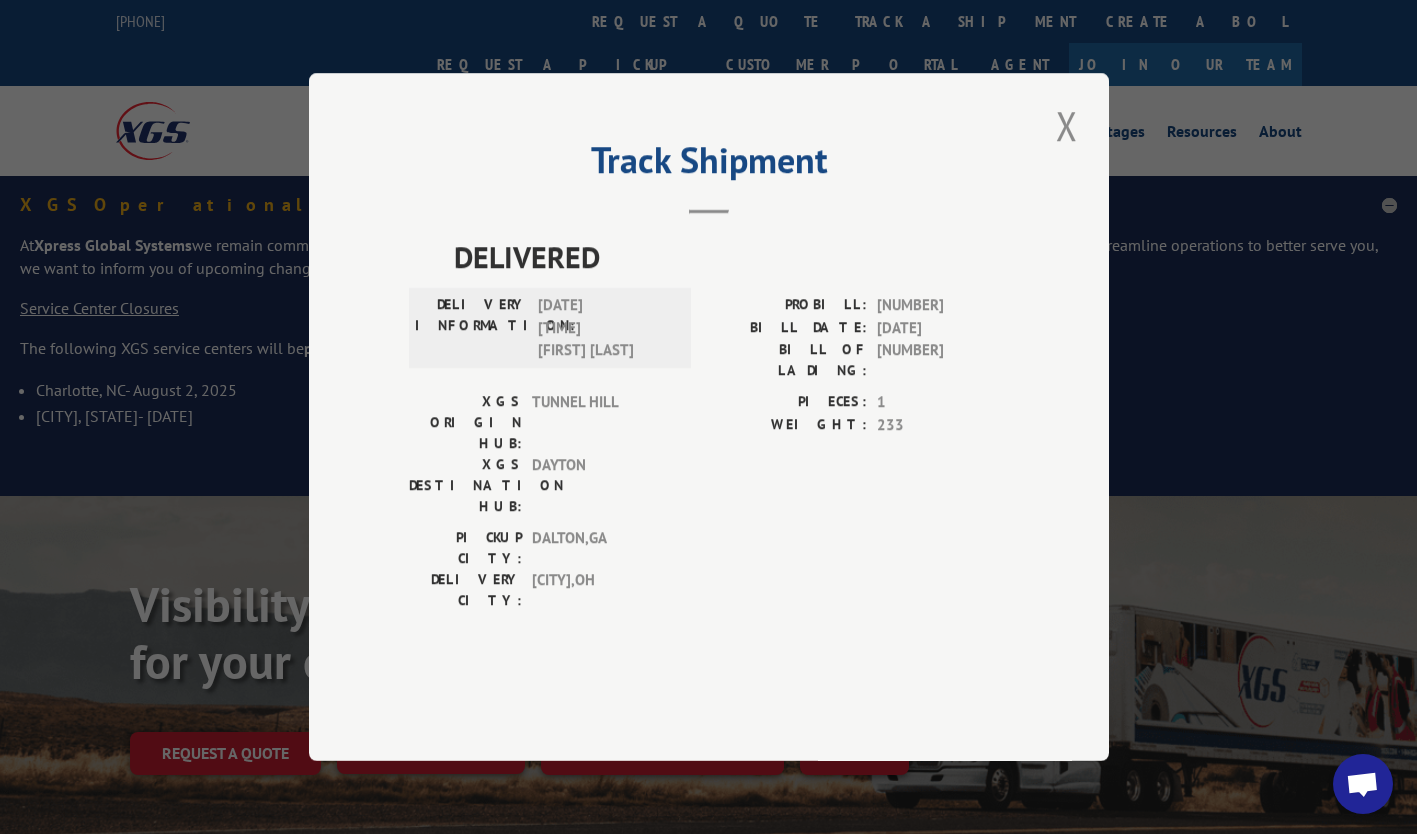 click at bounding box center (1067, 125) 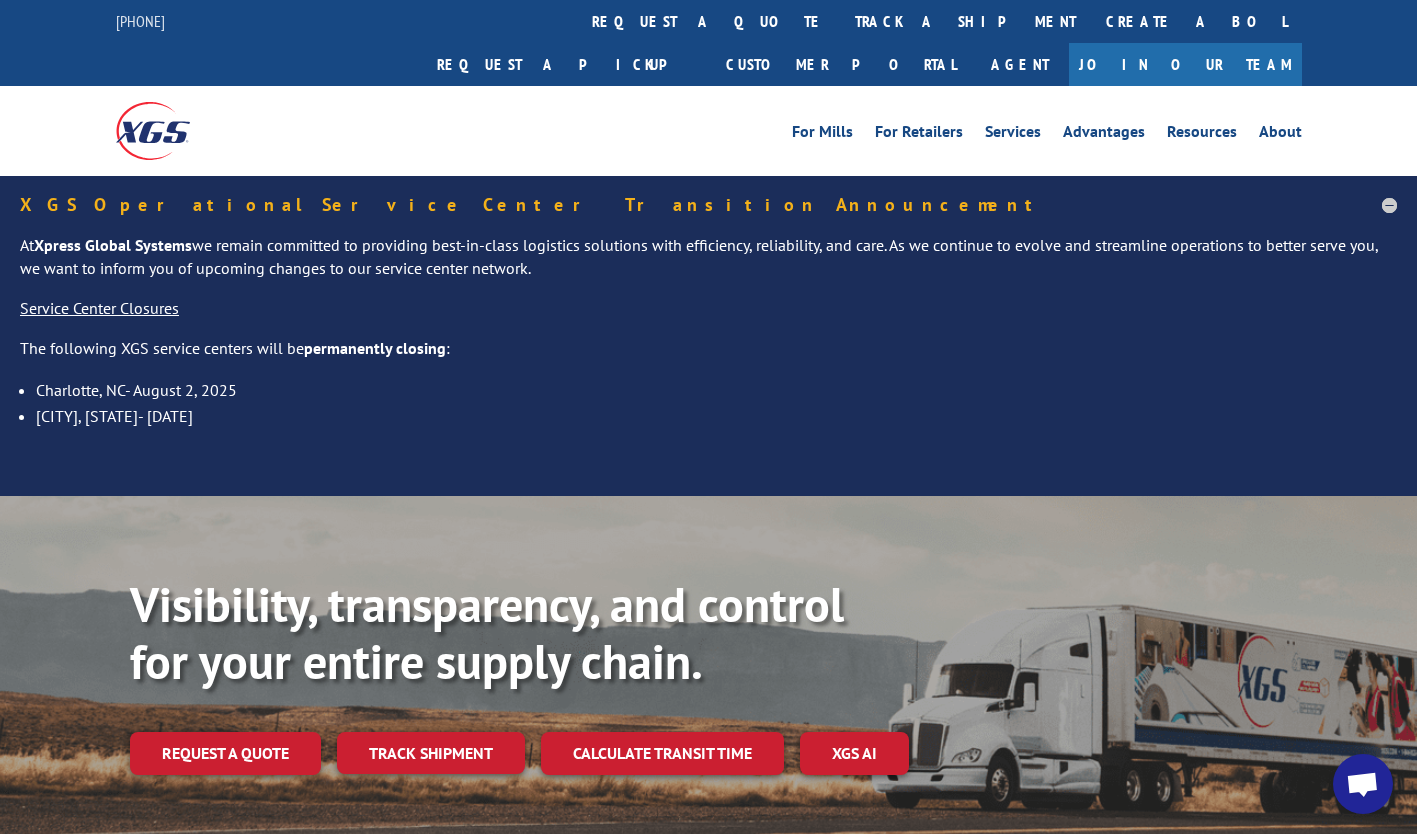 click on "Track shipment" at bounding box center [431, 753] 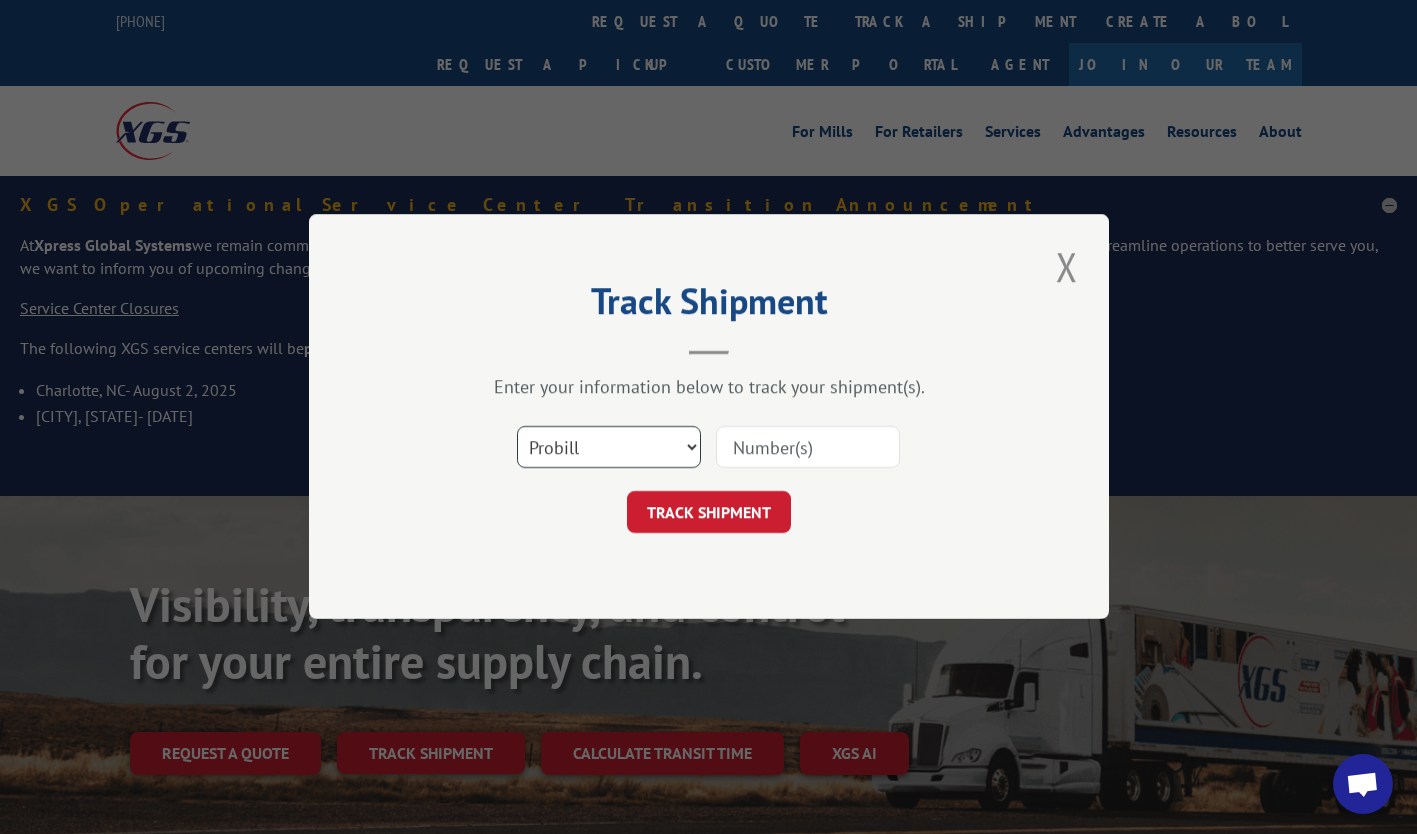 click on "Select category... Probill BOL PO" at bounding box center (609, 448) 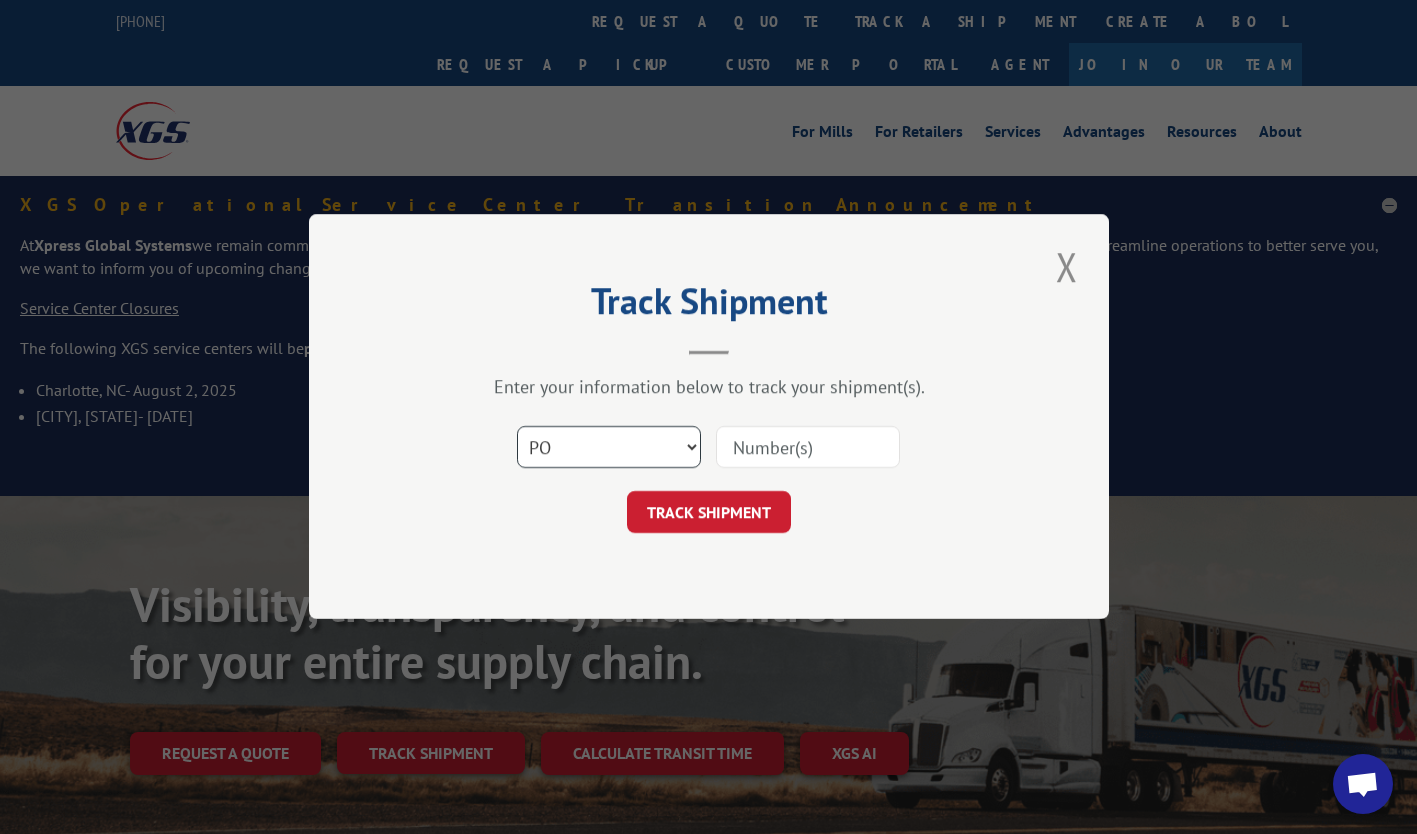 click on "Select category... Probill BOL PO" at bounding box center [609, 448] 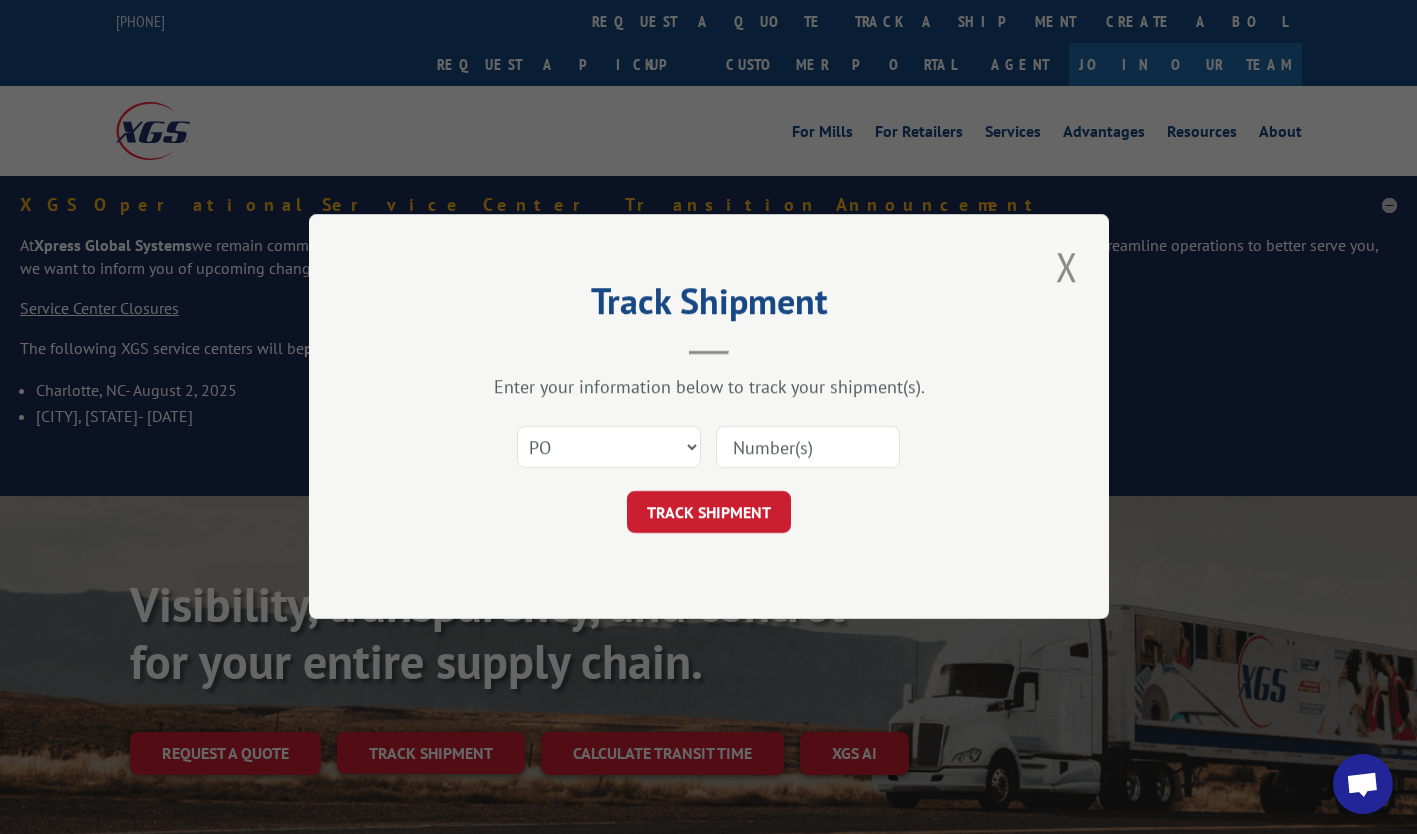 click at bounding box center (808, 448) 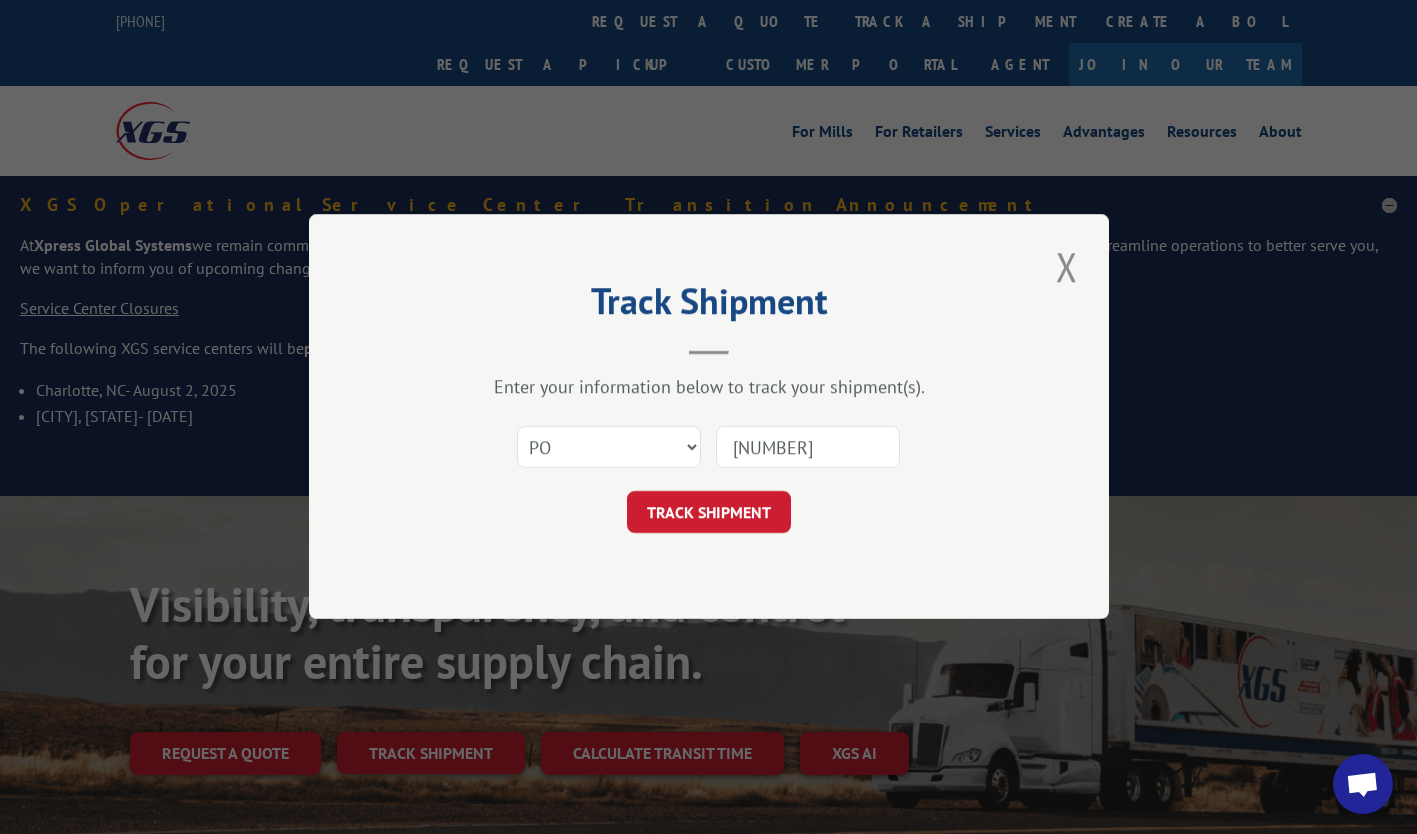 click on "TRACK SHIPMENT" at bounding box center (709, 513) 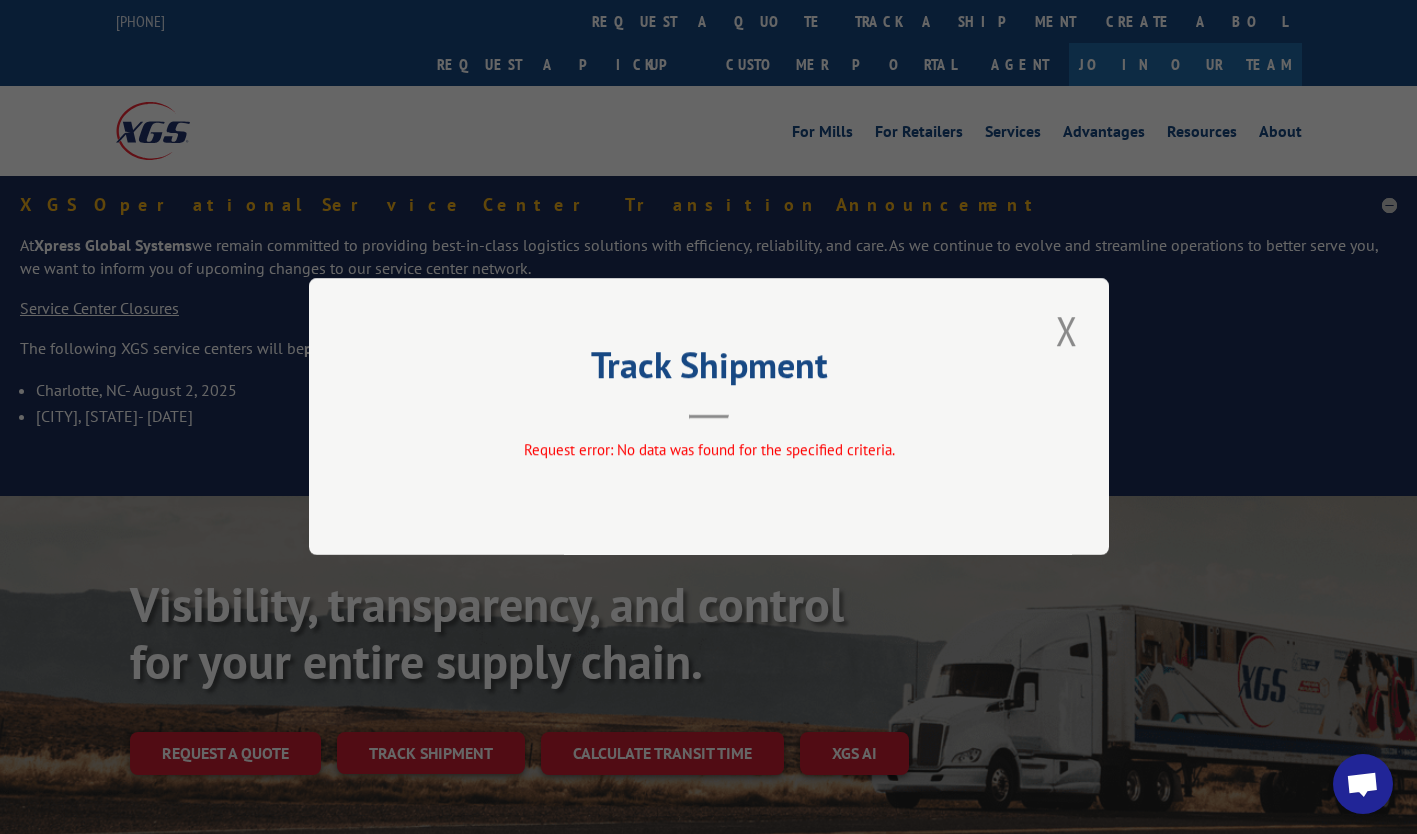 click on "Track Shipment Request error: No data was found for the specified criteria." at bounding box center [709, 416] 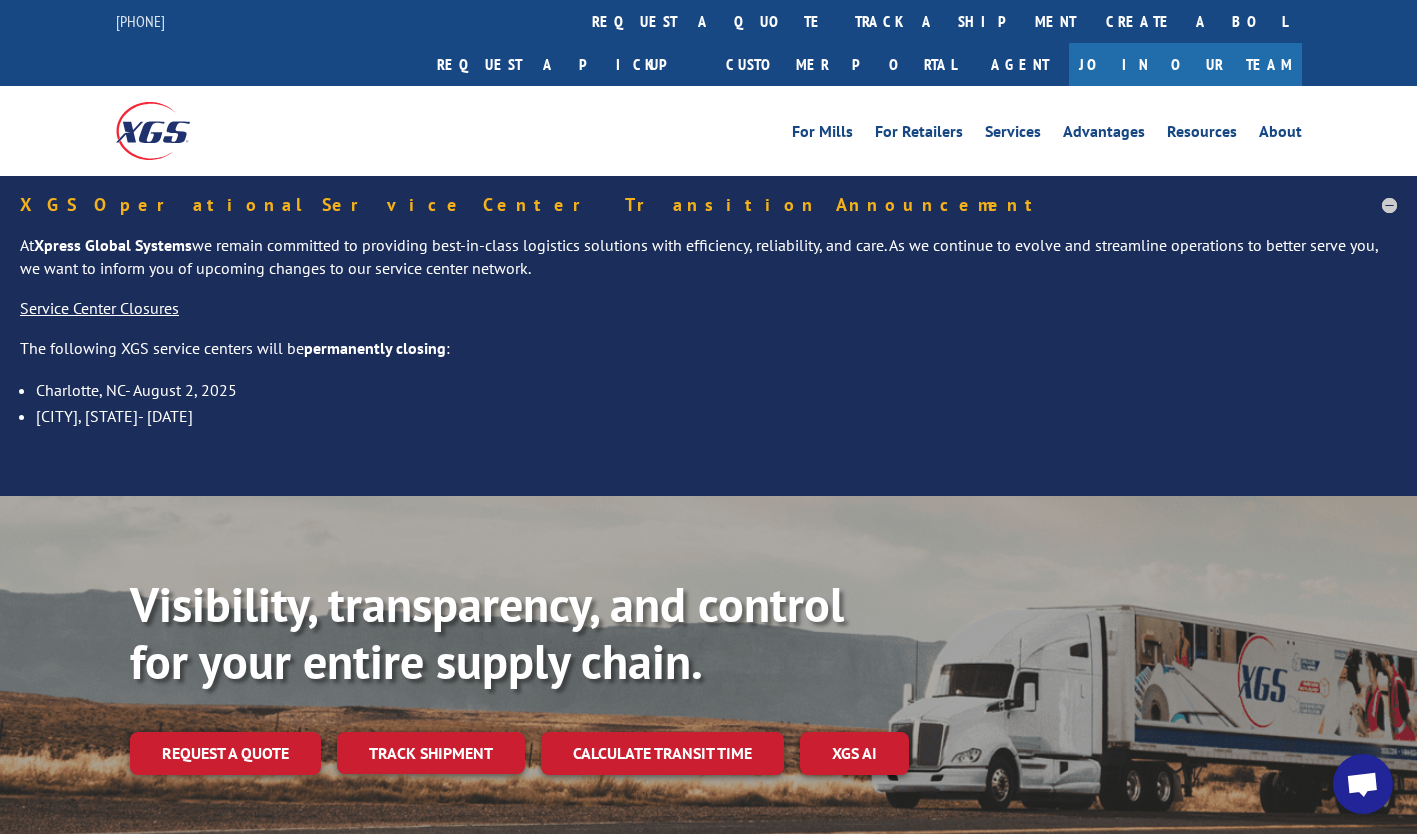 click on "Track shipment" at bounding box center [431, 753] 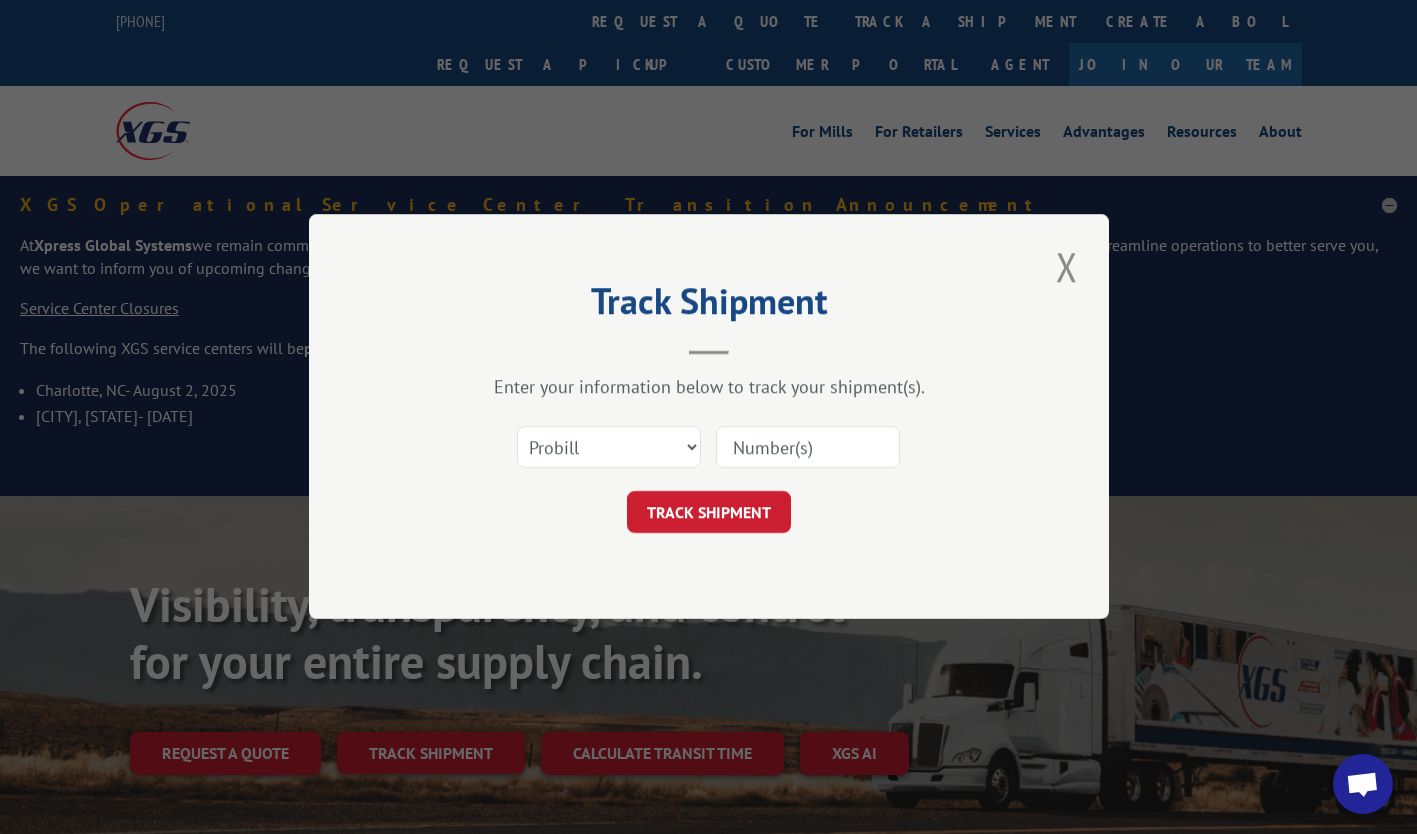 click at bounding box center (808, 448) 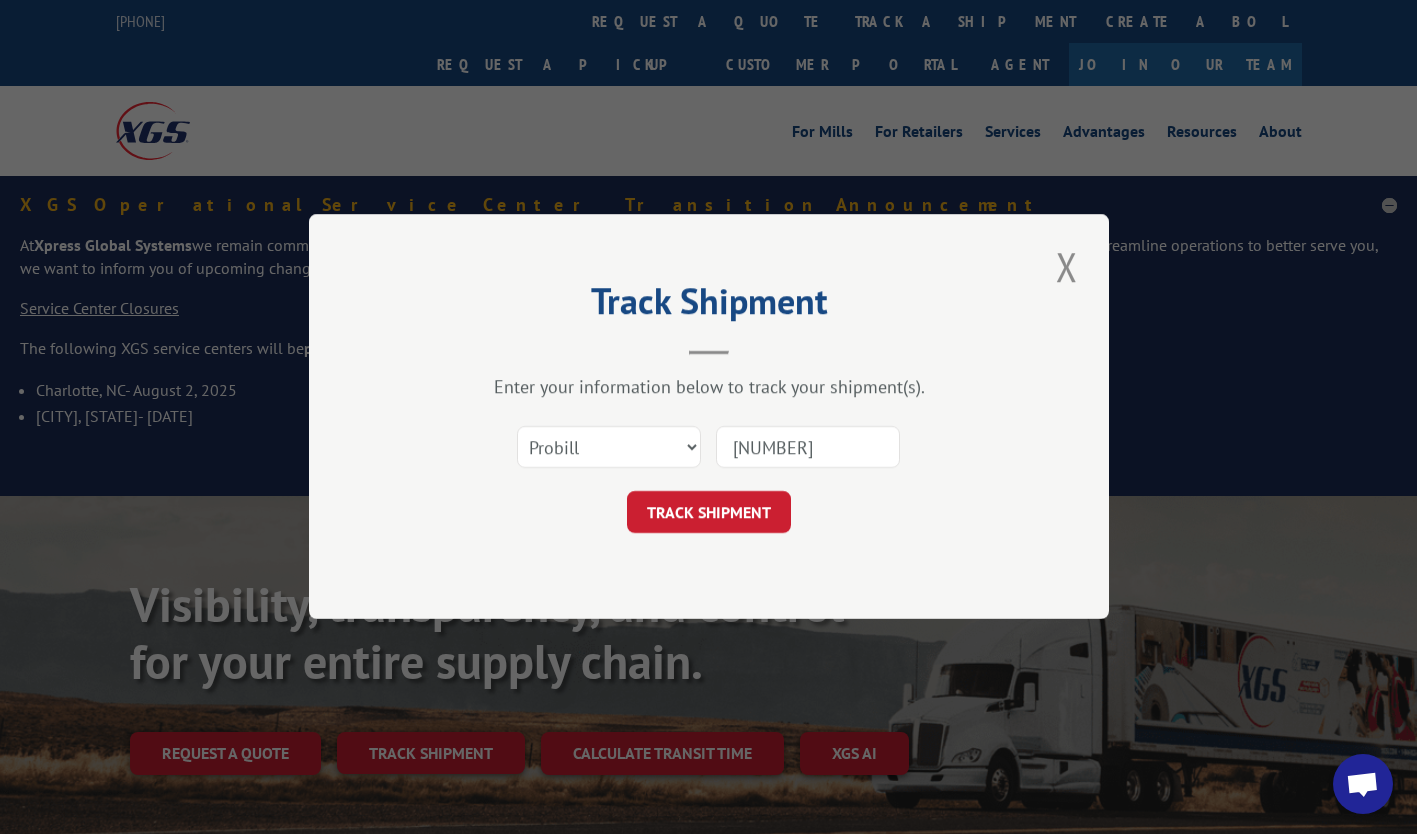 type on "[NUMBER]" 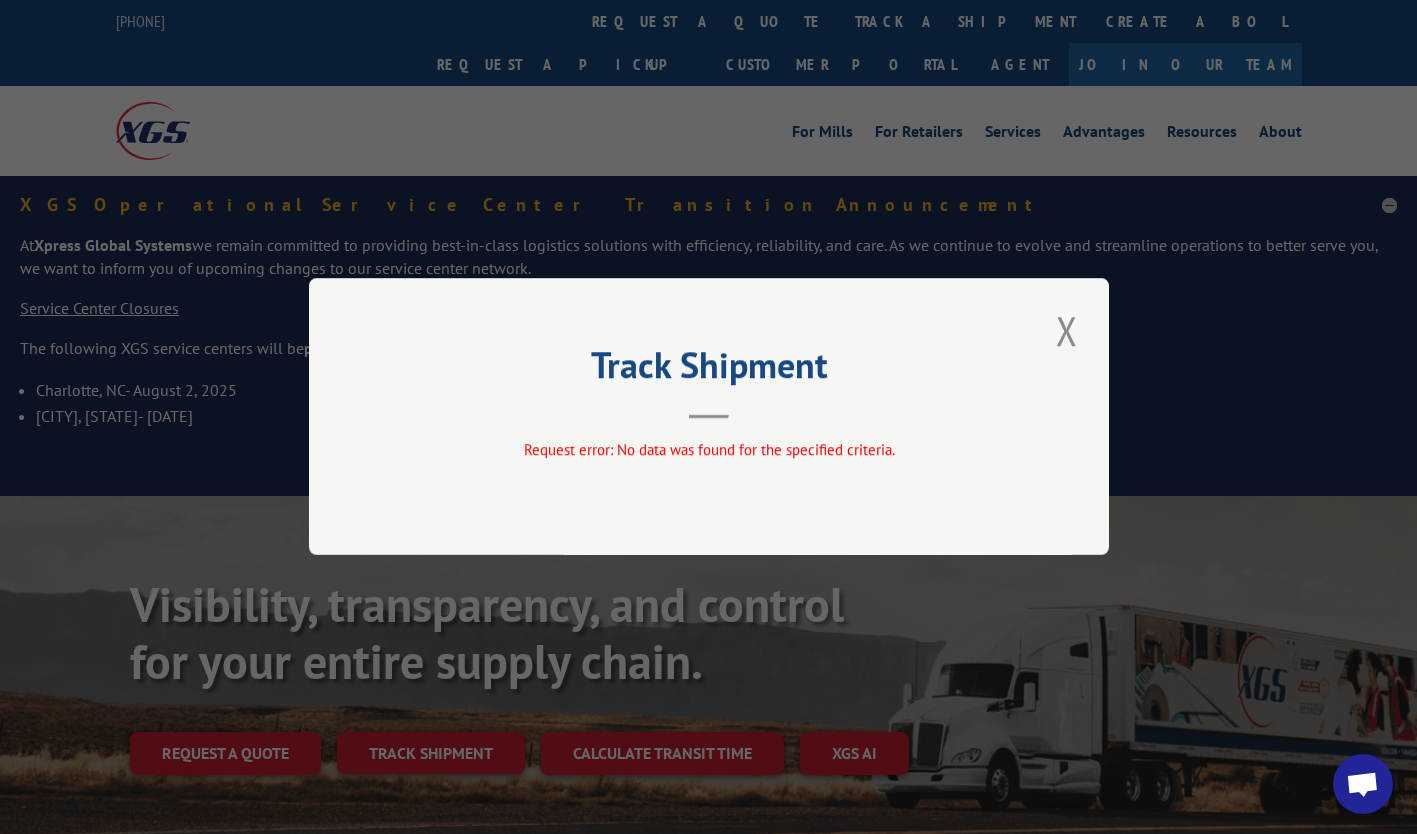 click at bounding box center (1067, 330) 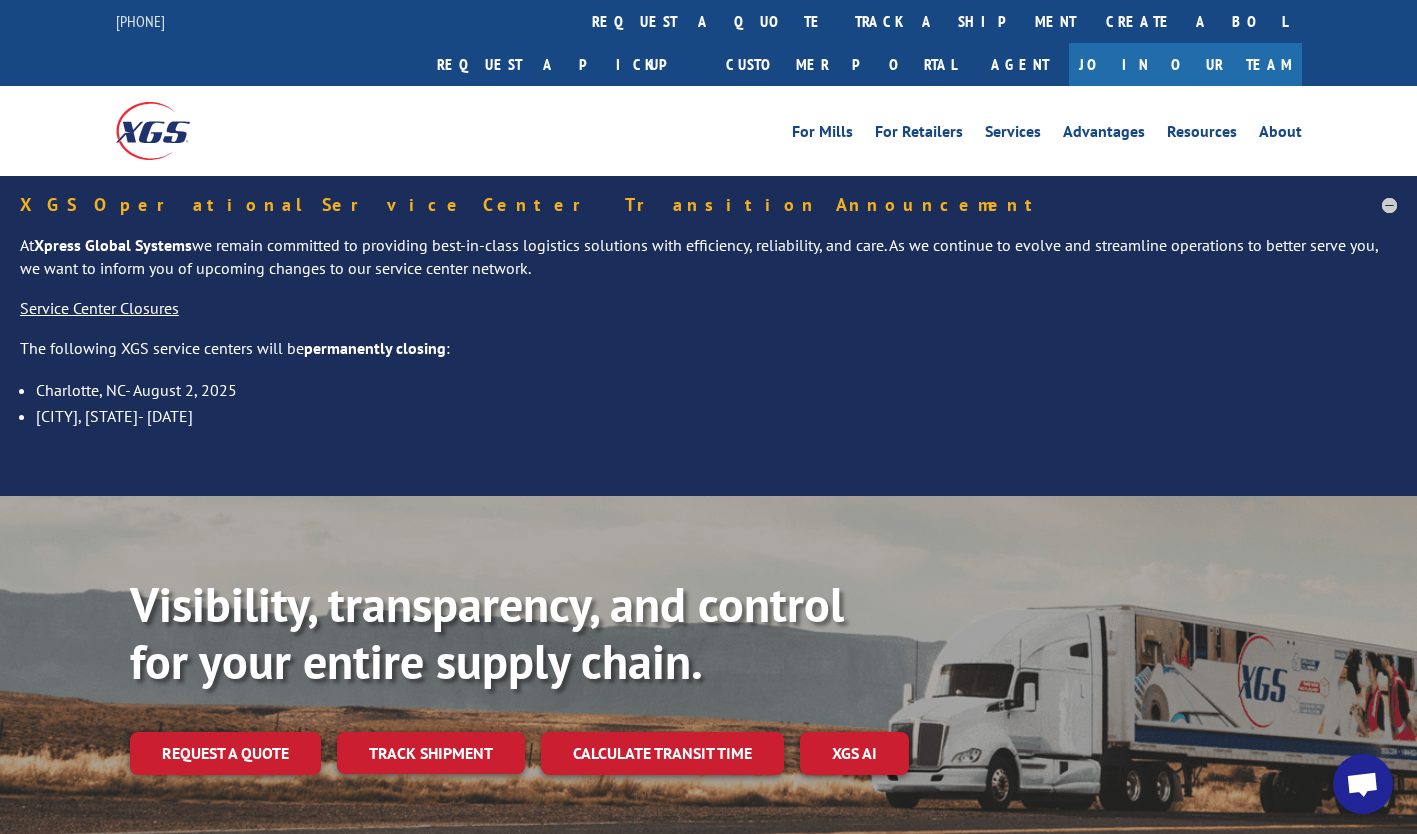 click on "Track shipment" at bounding box center [431, 753] 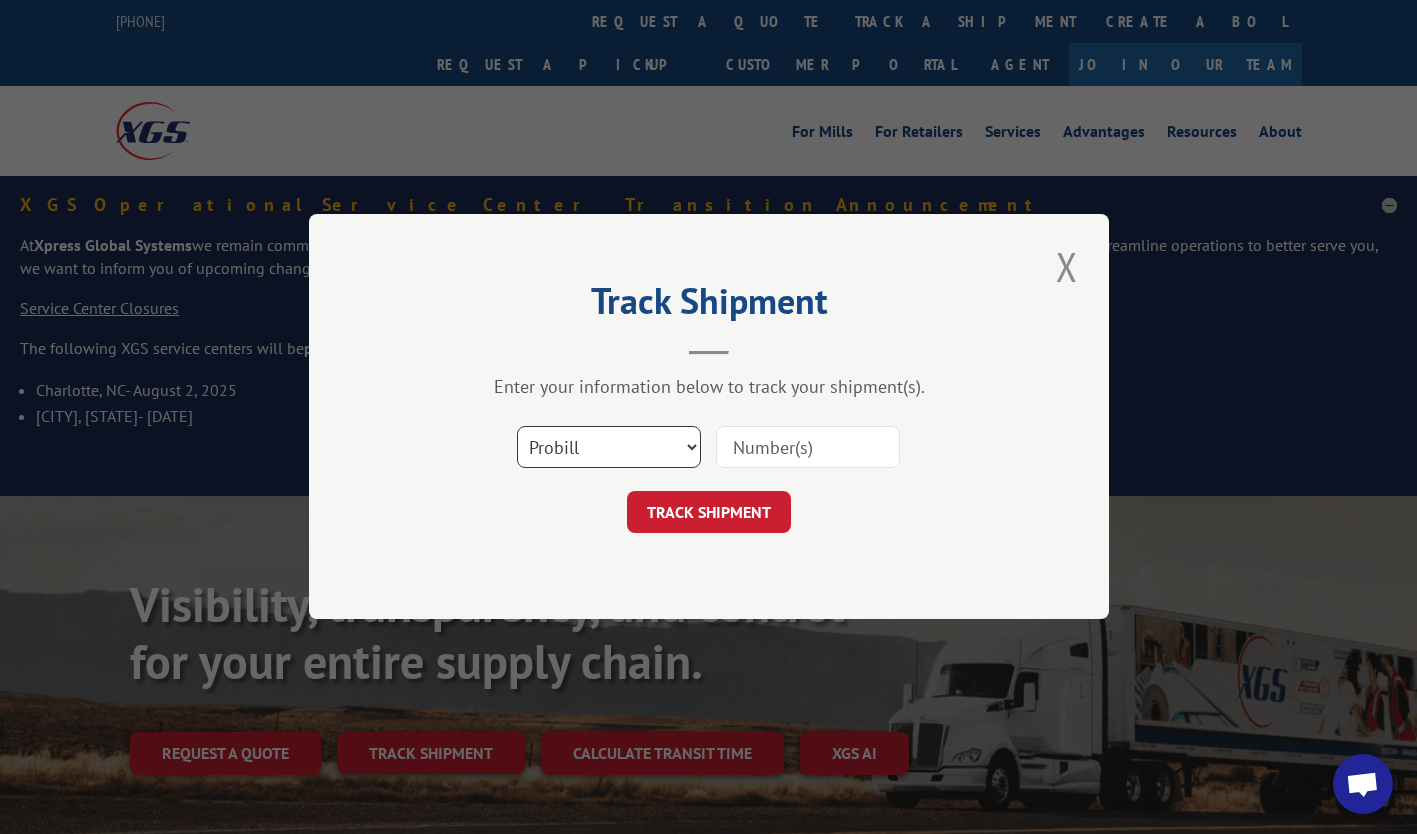 drag, startPoint x: 678, startPoint y: 441, endPoint x: 665, endPoint y: 455, distance: 19.104973 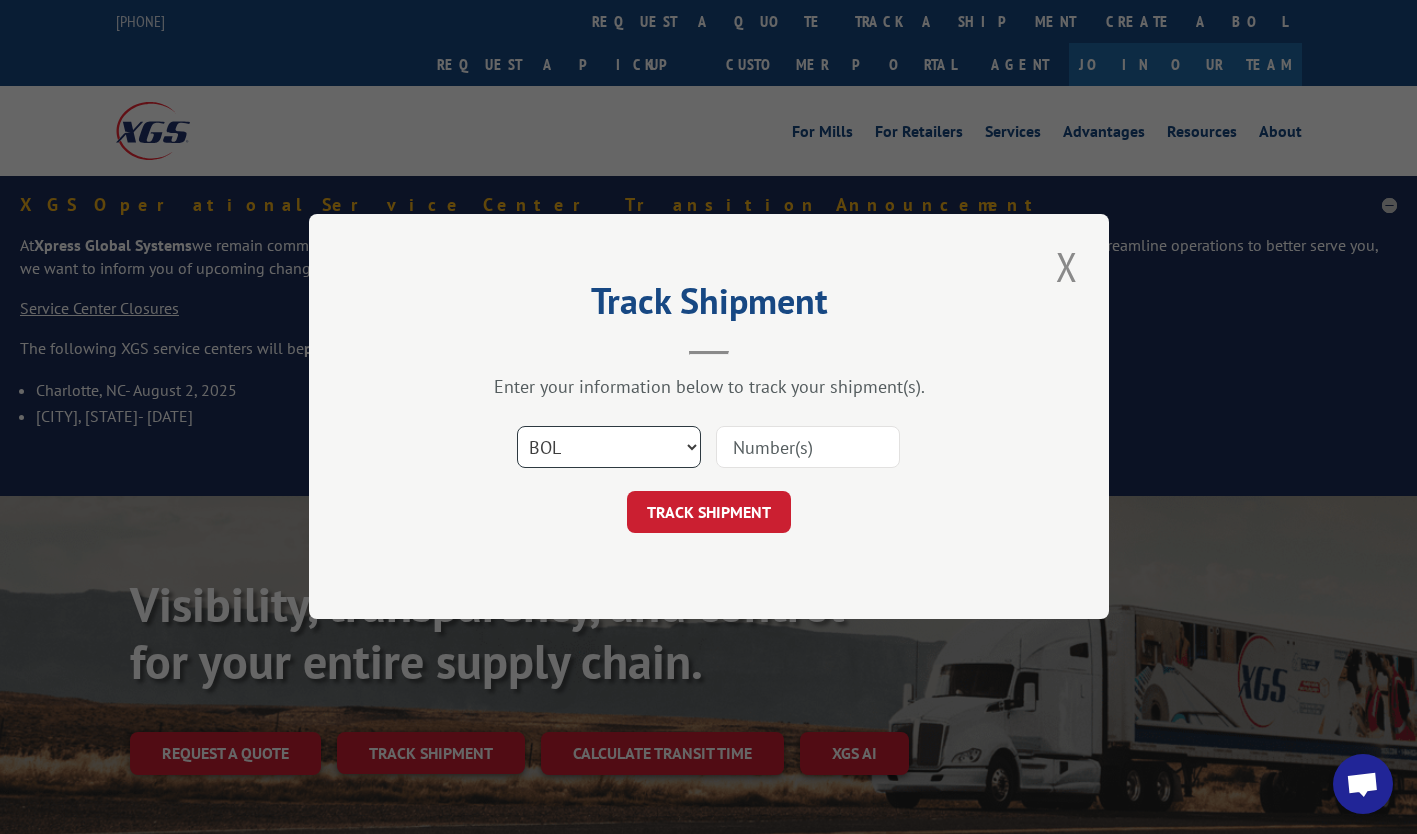 click on "Select category... Probill BOL PO" at bounding box center (609, 448) 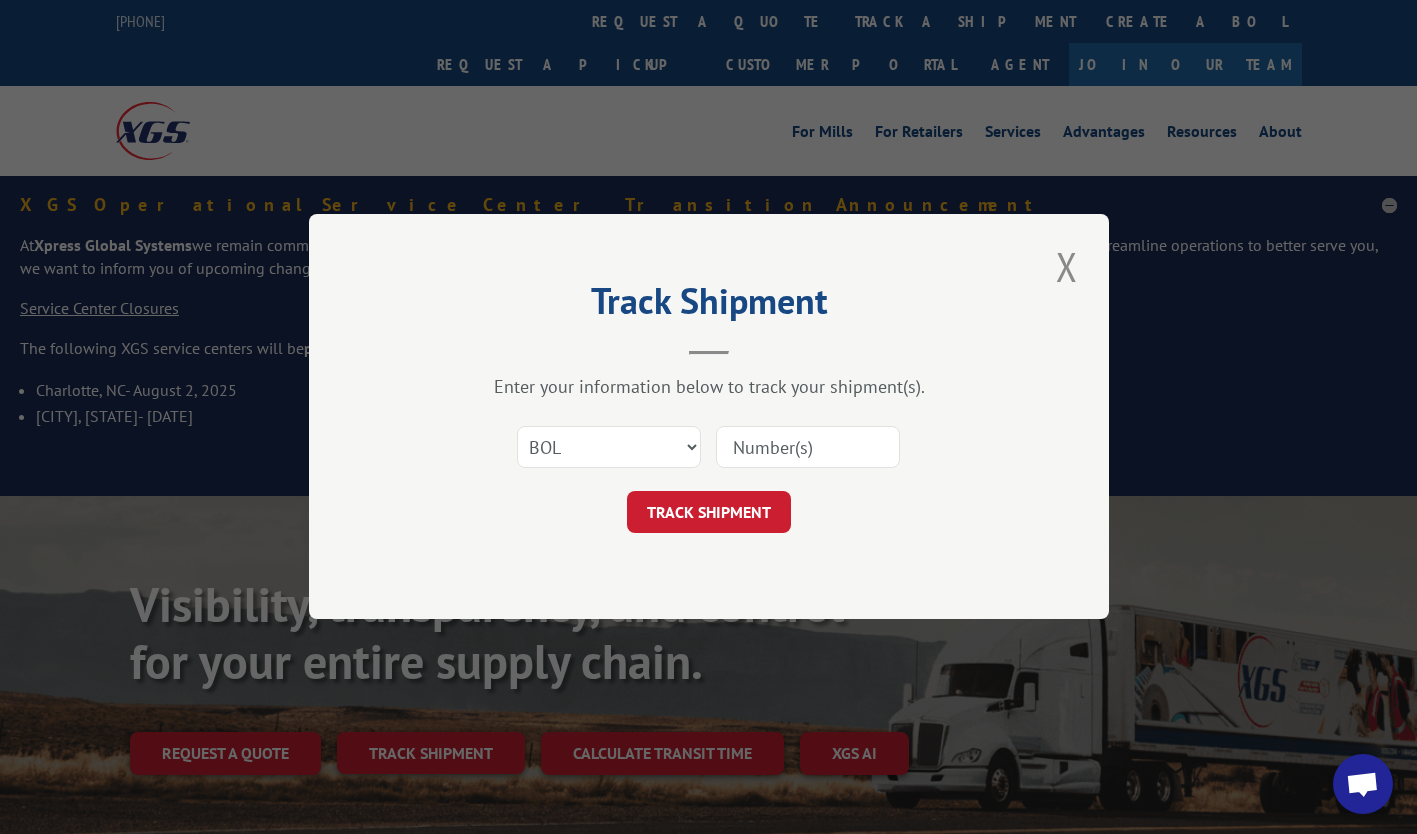 click at bounding box center (808, 448) 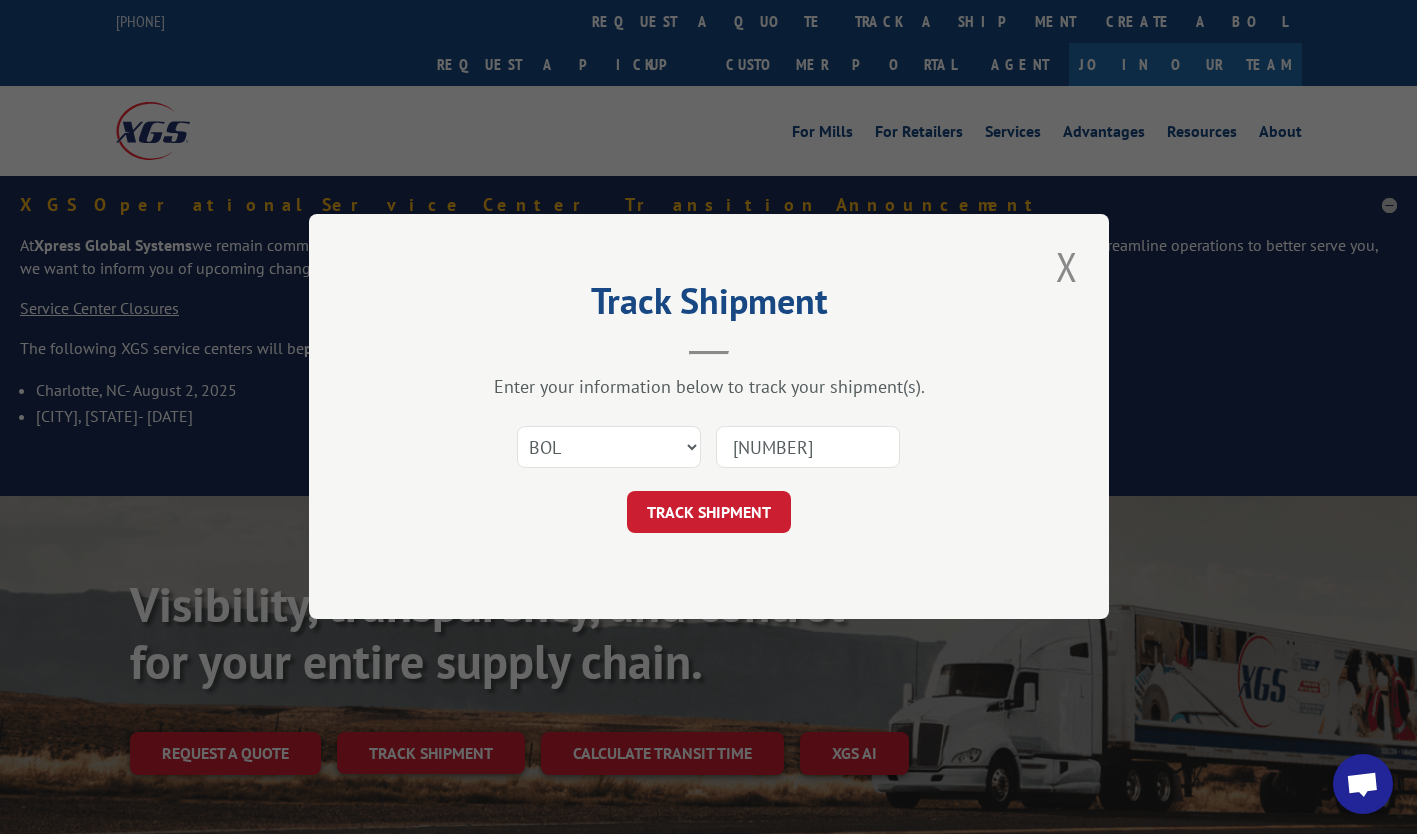 type on "[NUMBER]" 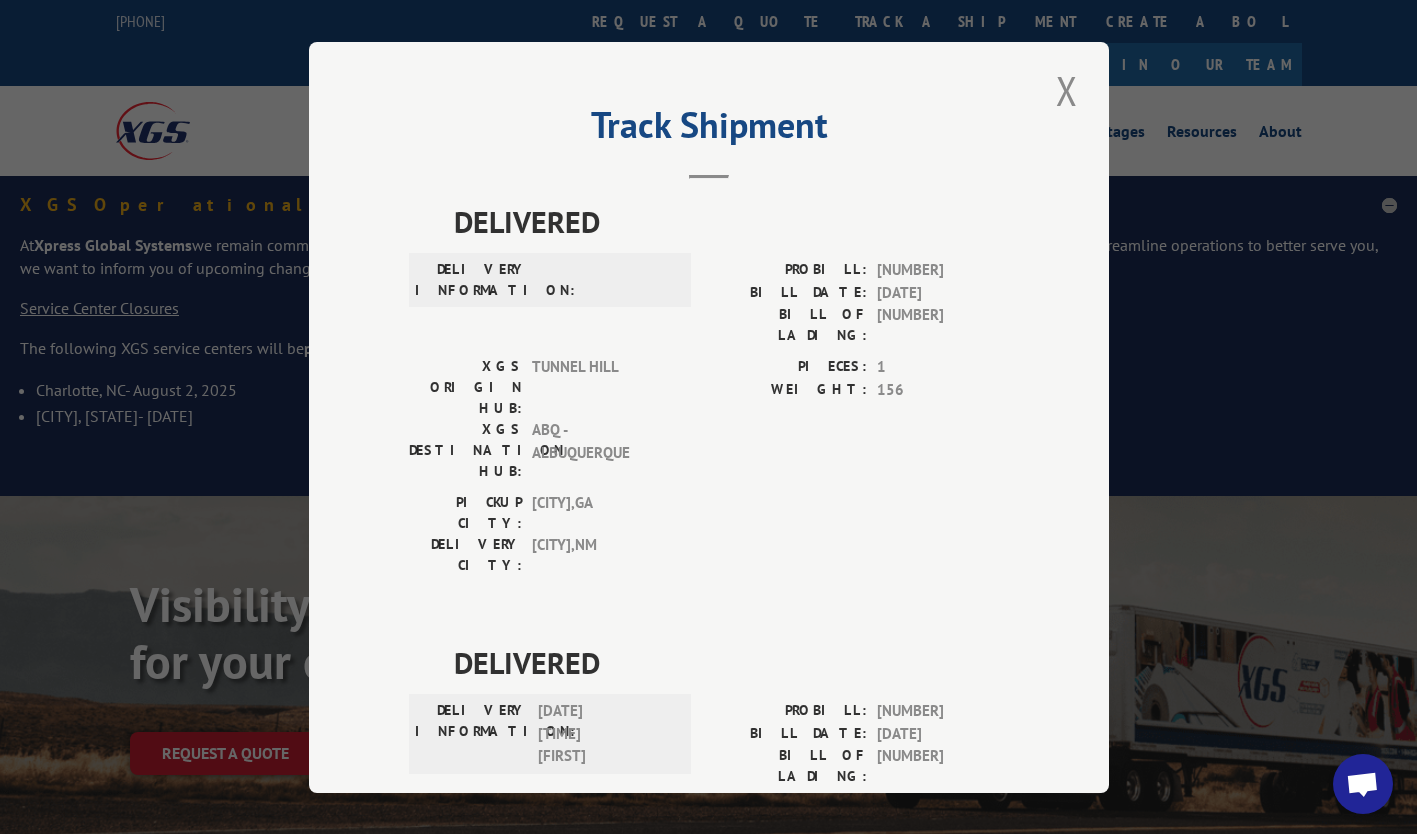 scroll, scrollTop: 0, scrollLeft: 0, axis: both 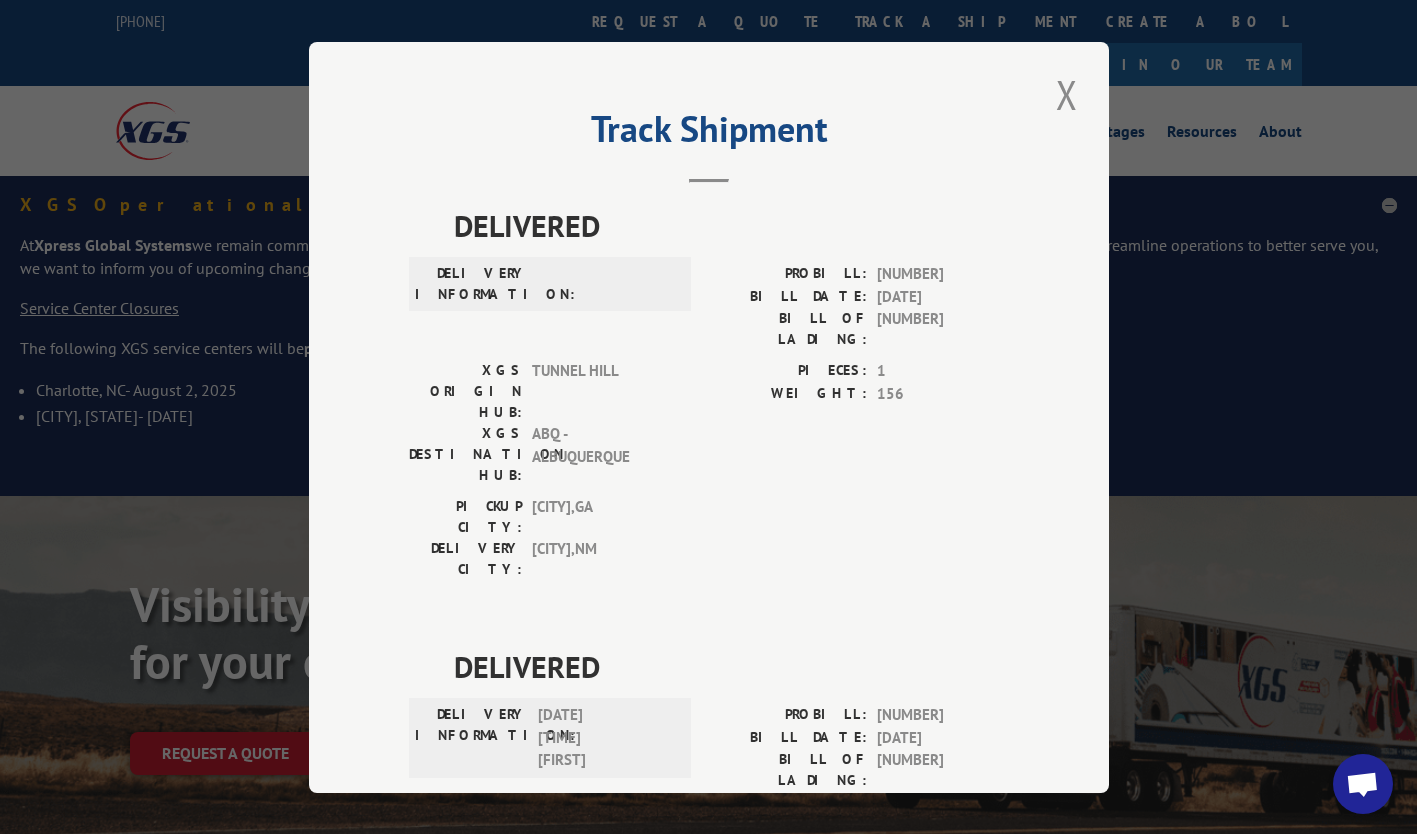 click at bounding box center (1067, 94) 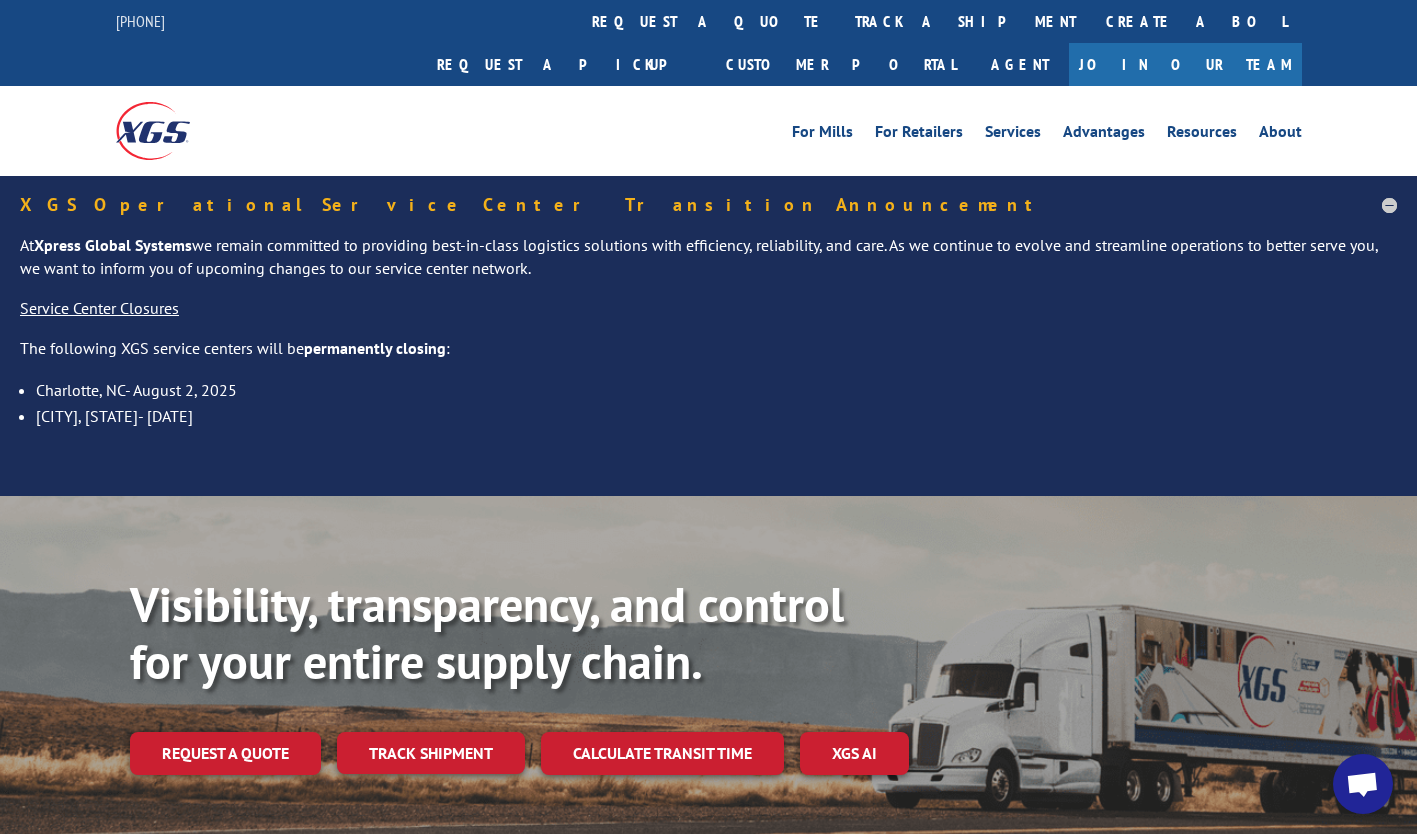 click on "track a shipment" at bounding box center [965, 21] 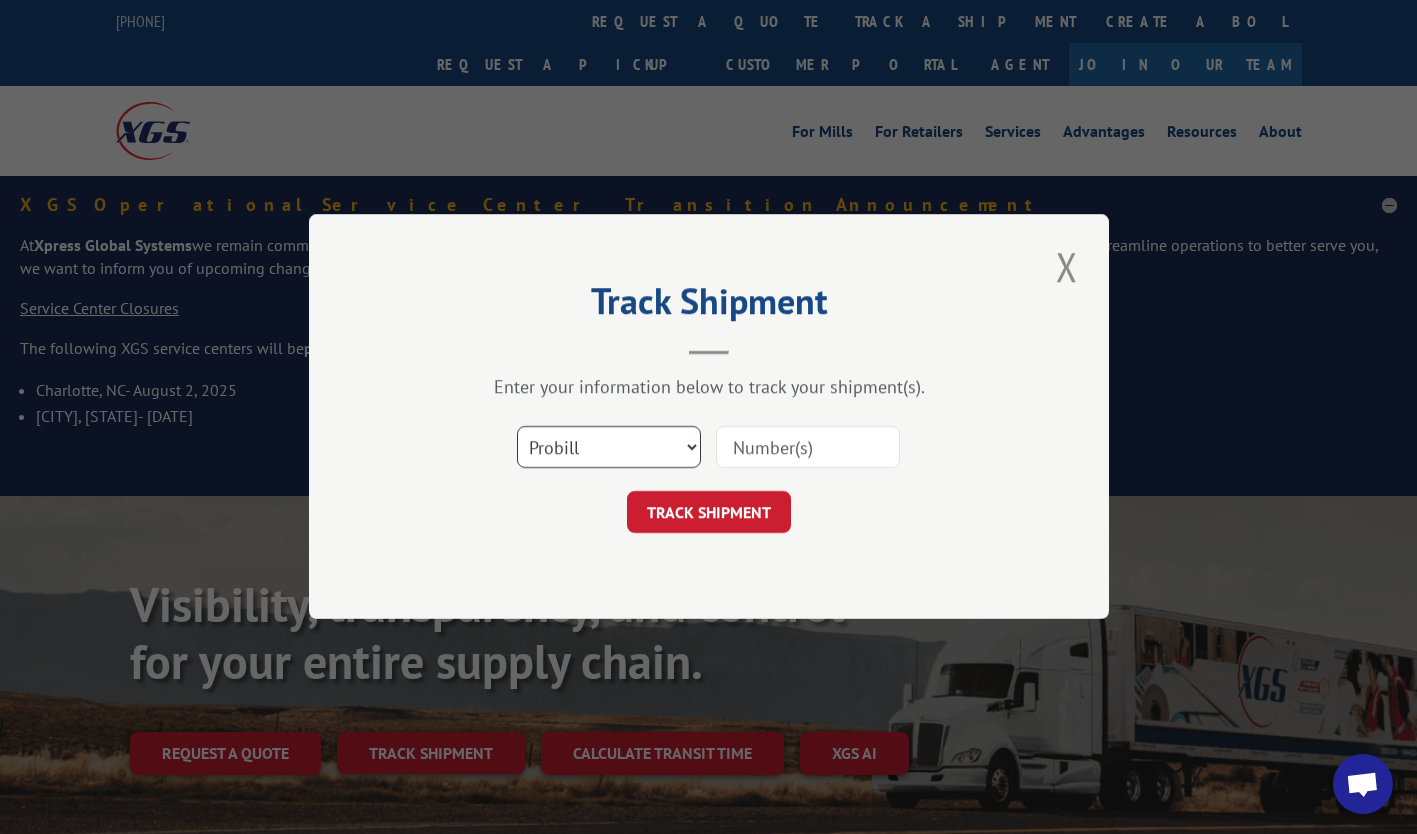 click on "Select category... Probill BOL PO" at bounding box center [609, 448] 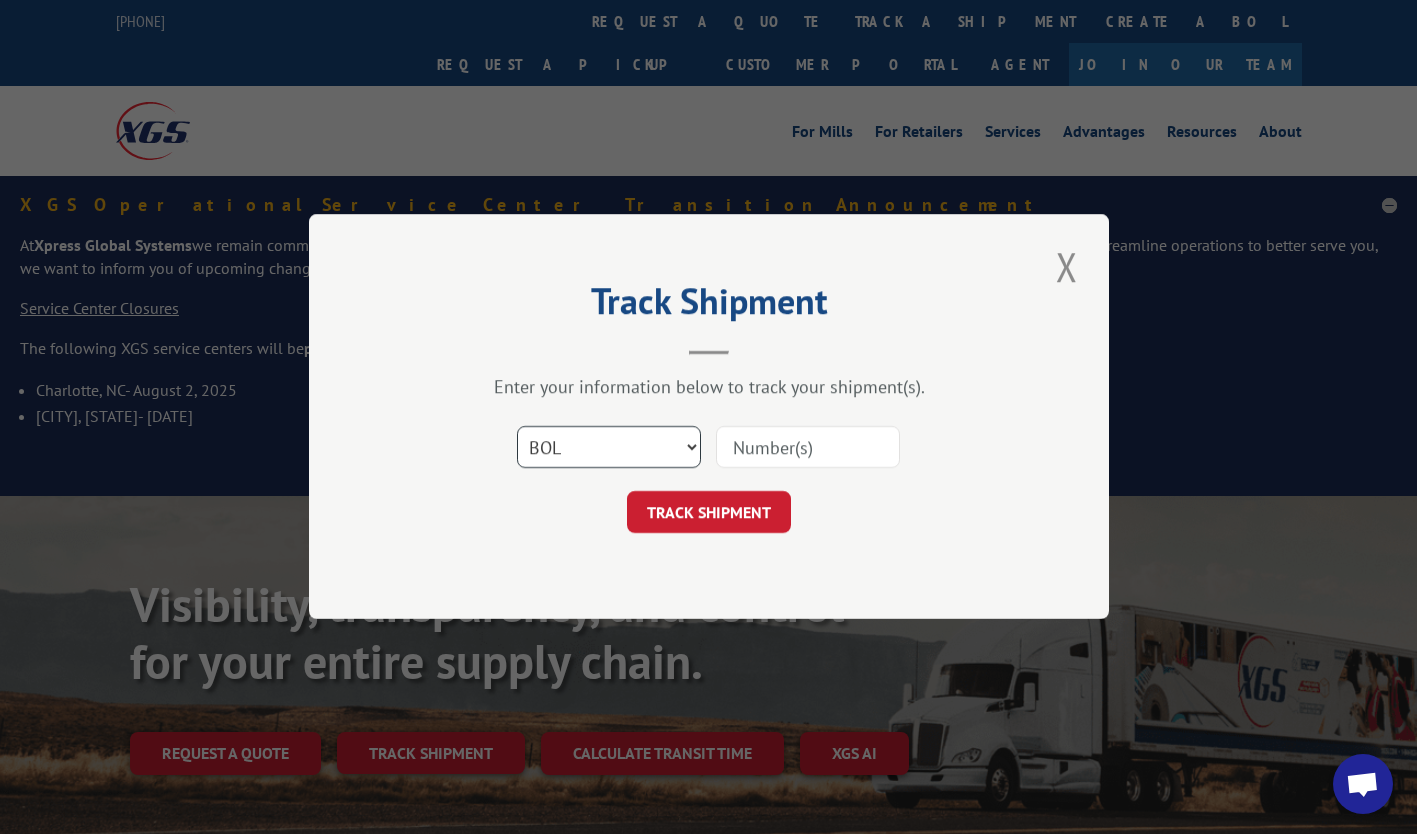 click on "Select category... Probill BOL PO" at bounding box center (609, 448) 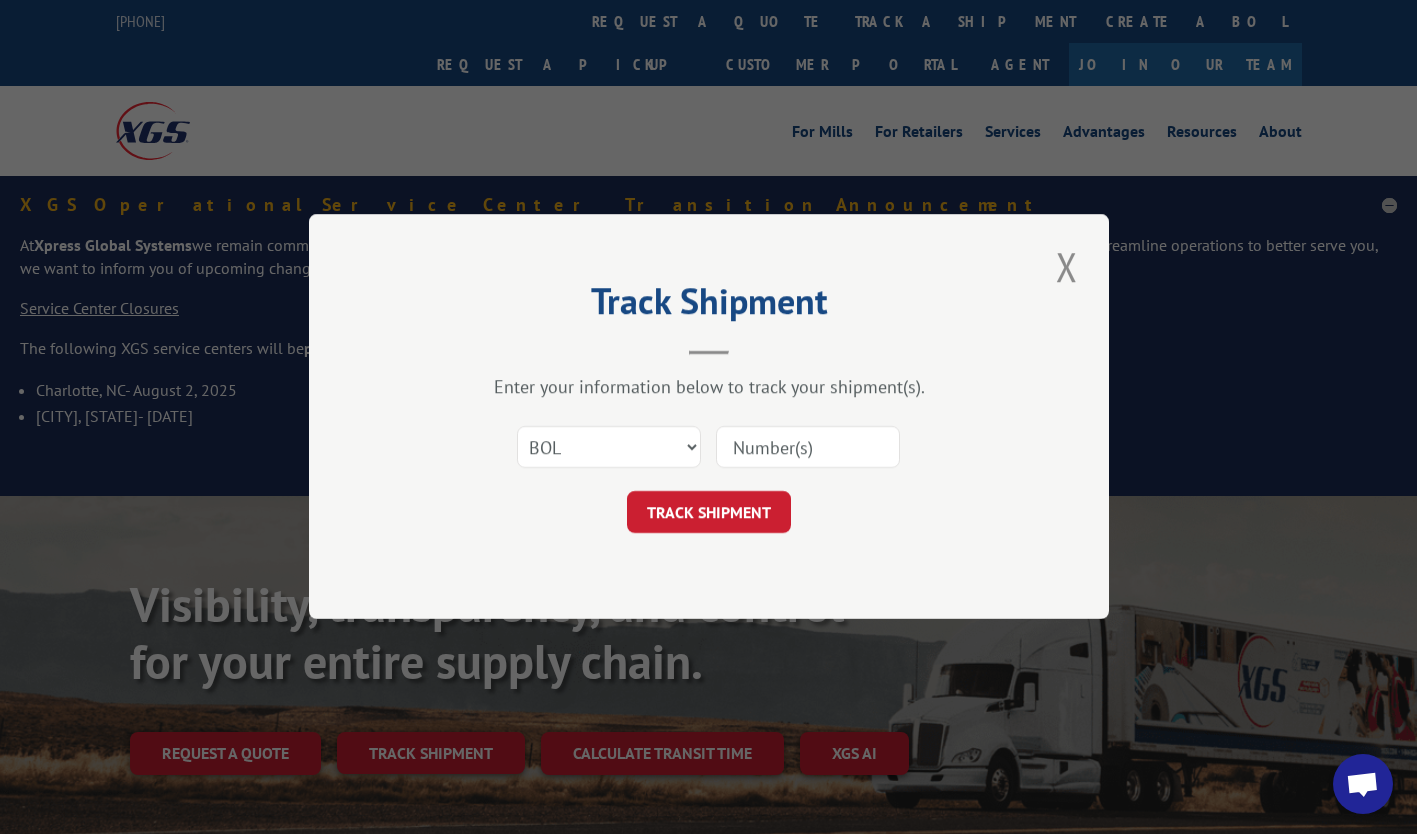 click at bounding box center (808, 448) 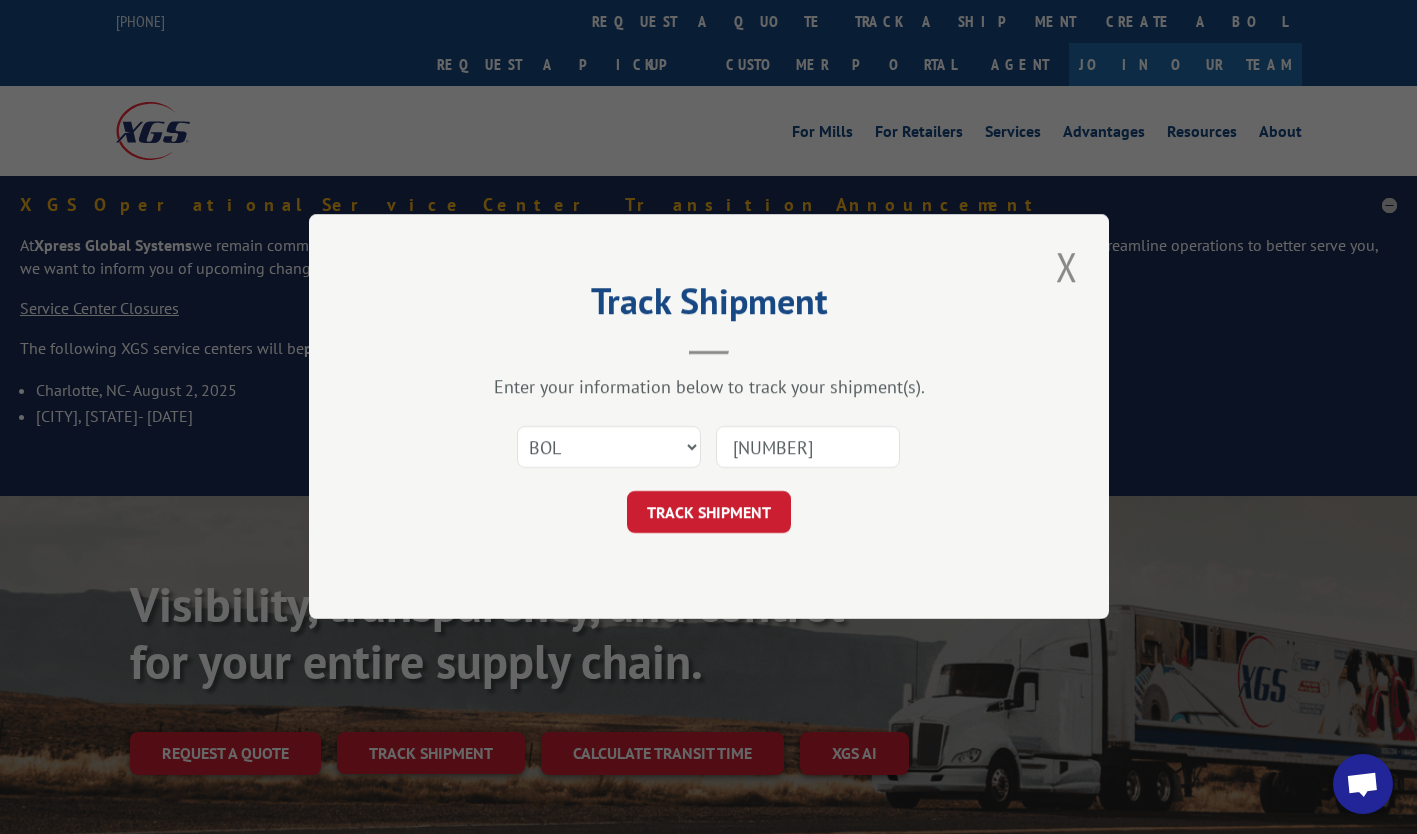 click on "TRACK SHIPMENT" at bounding box center (709, 513) 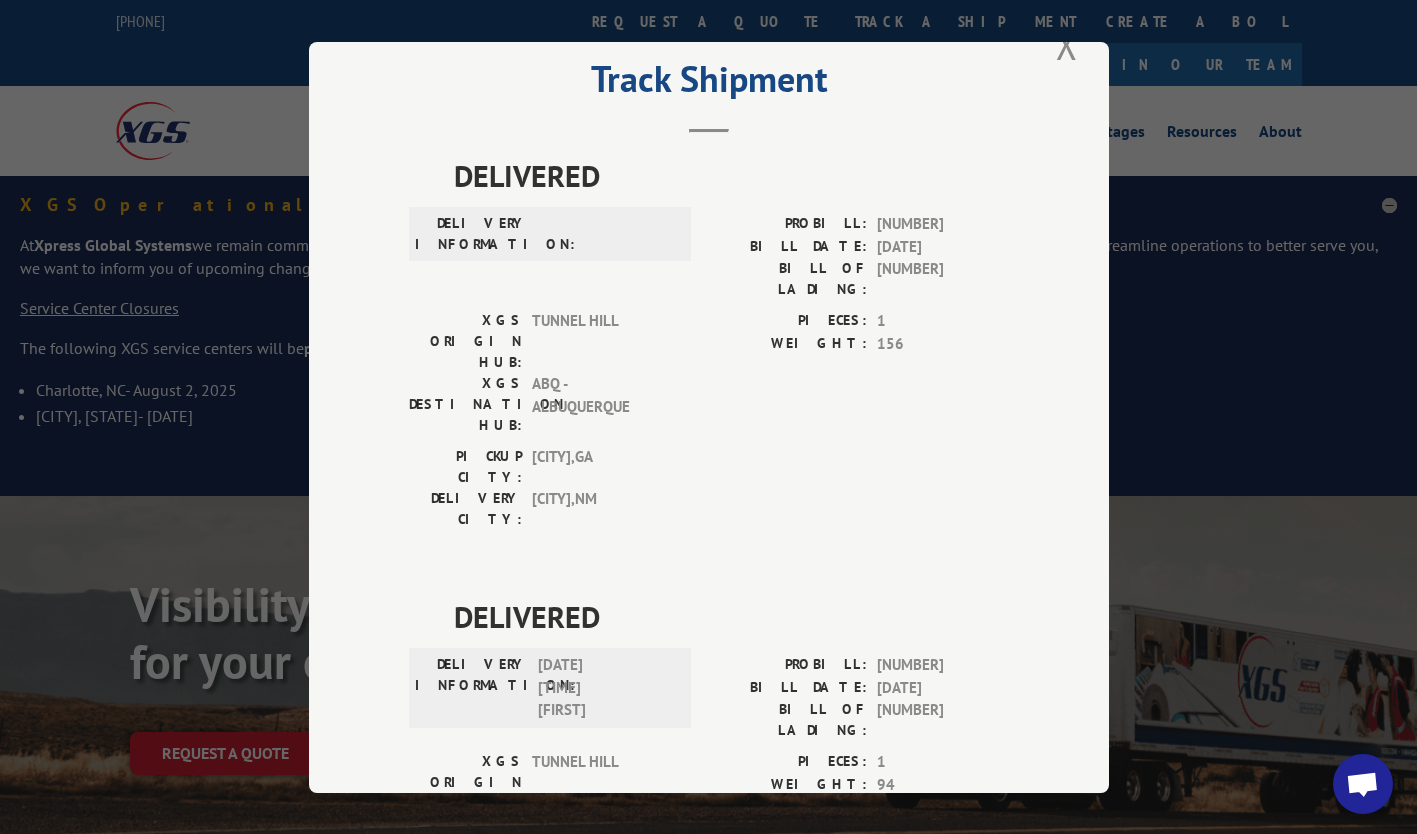 scroll, scrollTop: 0, scrollLeft: 0, axis: both 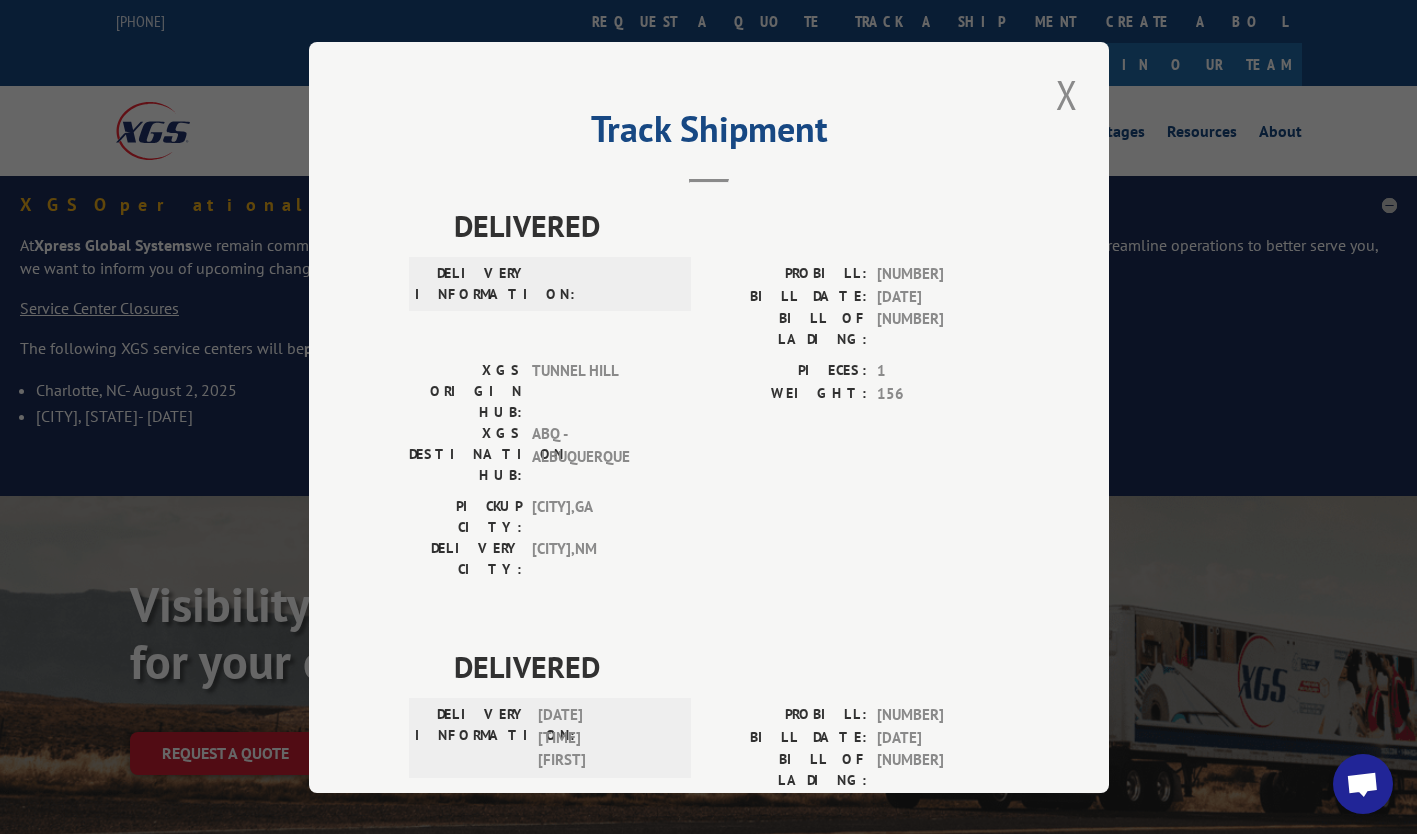 click at bounding box center (1067, 94) 